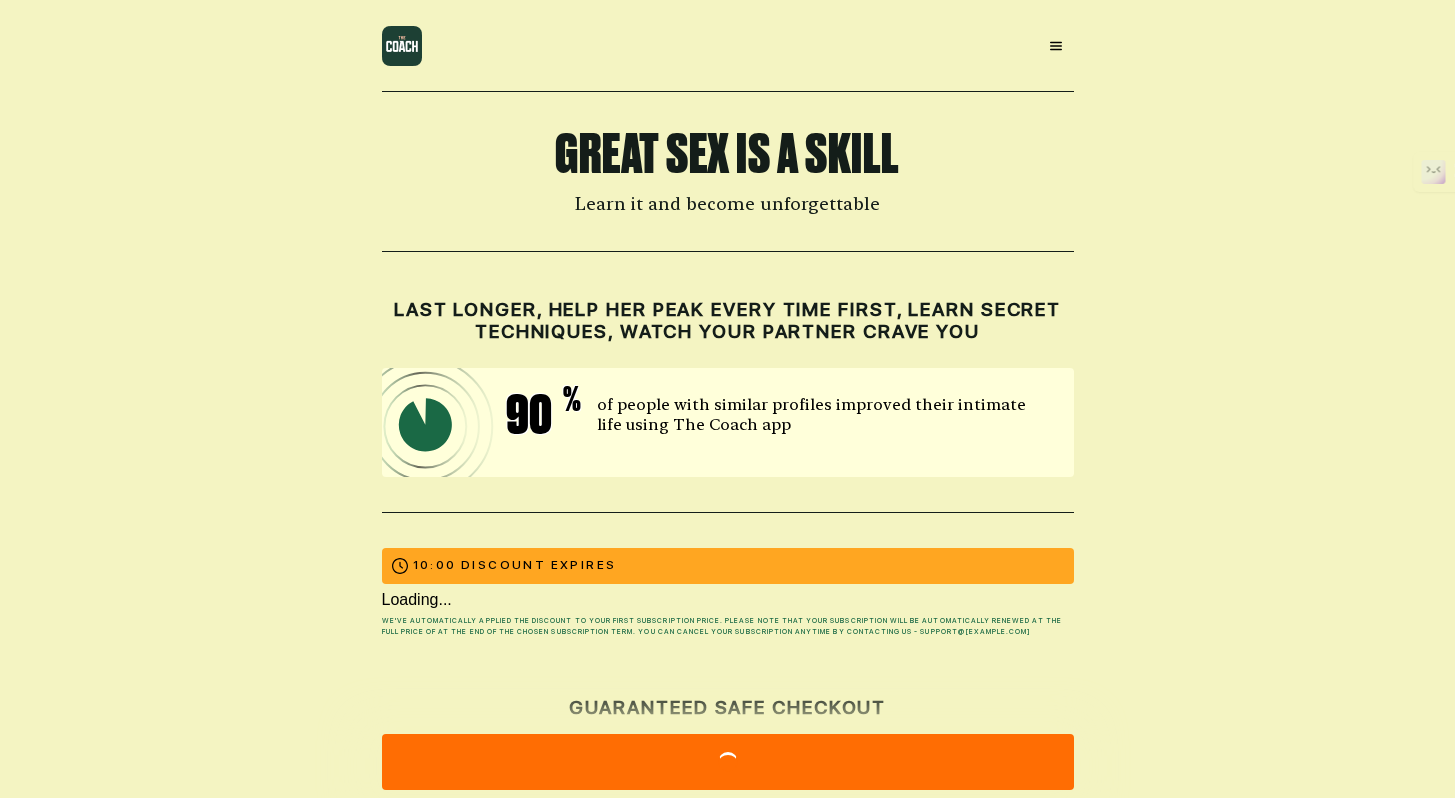 scroll, scrollTop: 0, scrollLeft: 0, axis: both 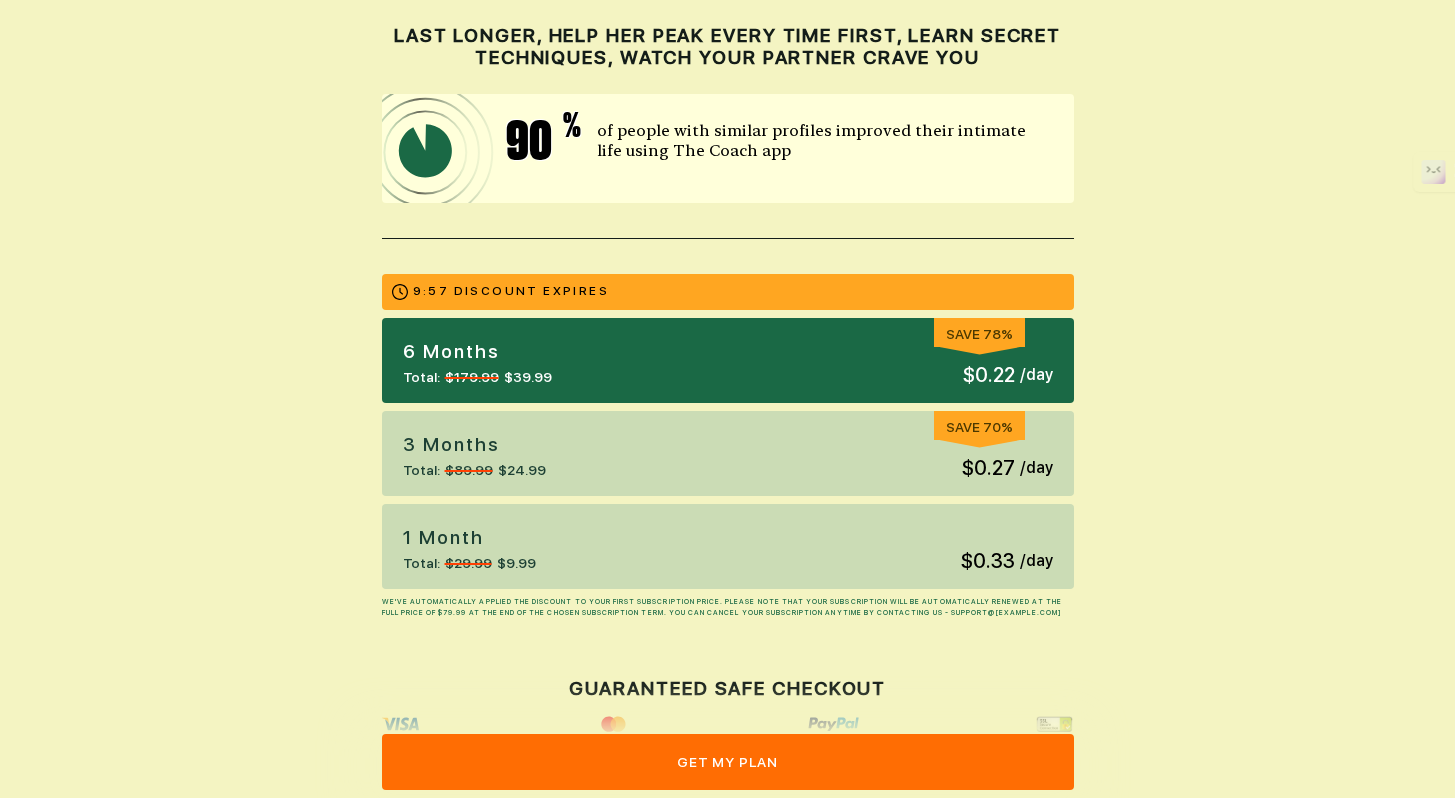 click on "1 Month Total: $29.99 $9.99 $0.33 / day" at bounding box center [728, 546] 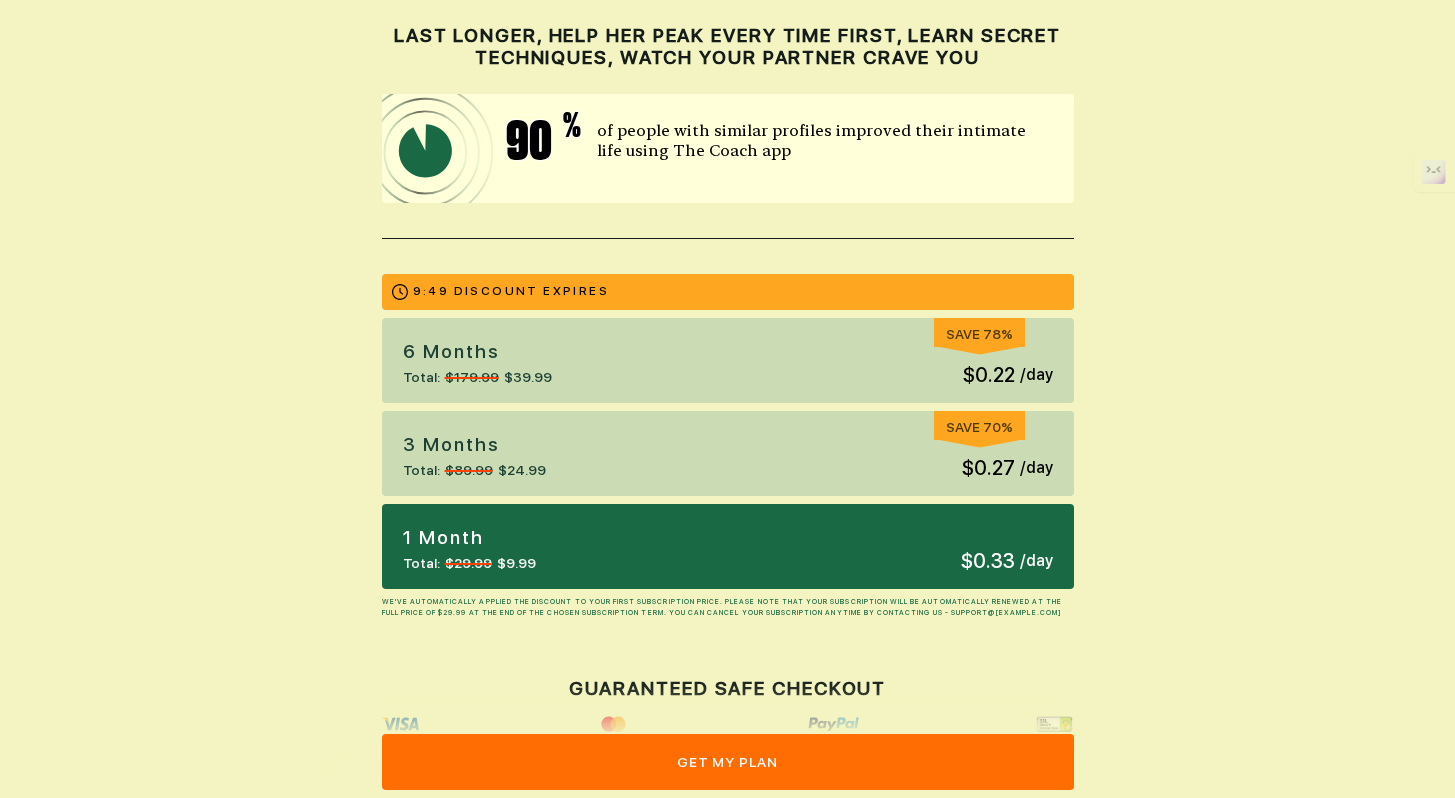 click on "get my plan" at bounding box center [728, 762] 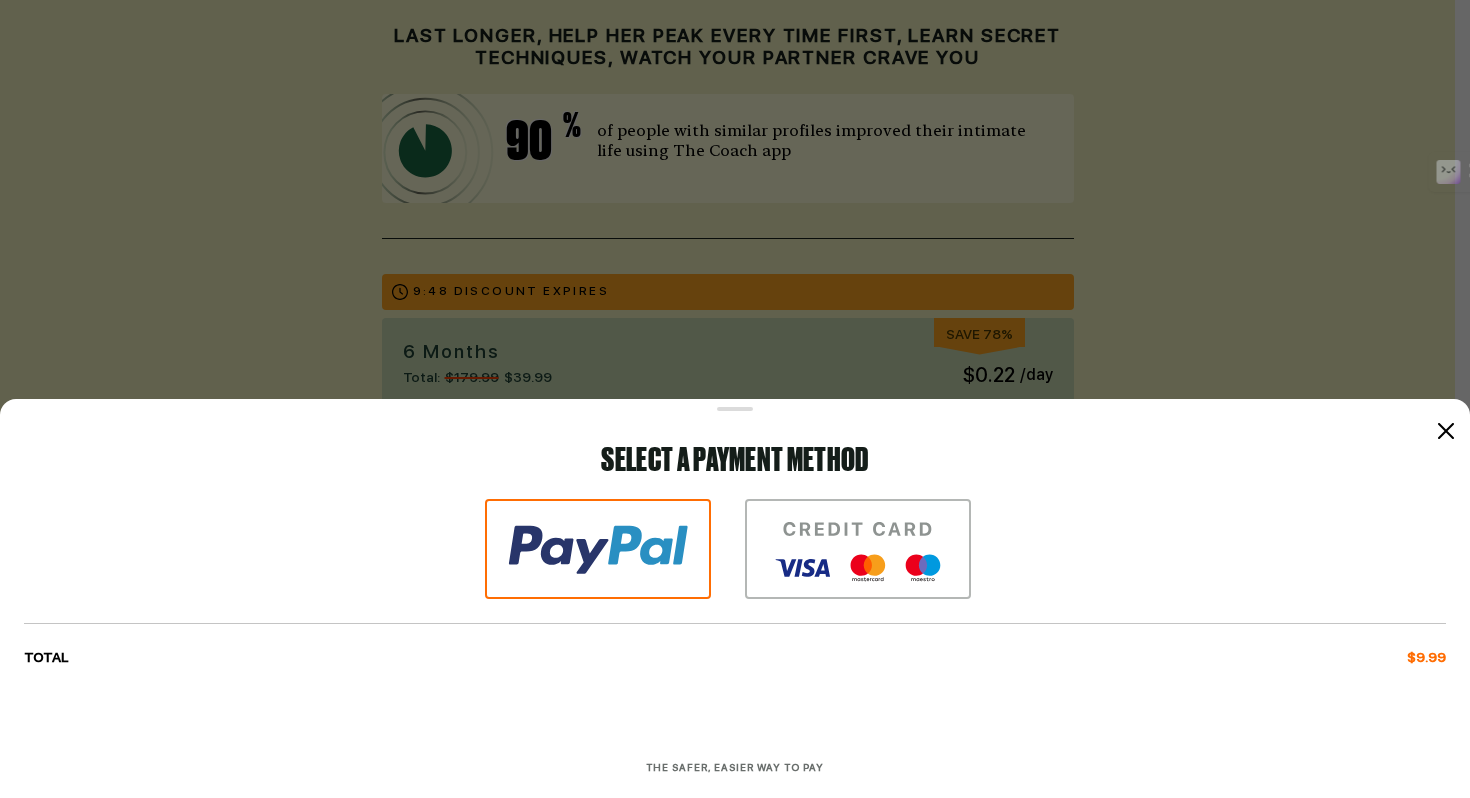 click at bounding box center (858, 549) 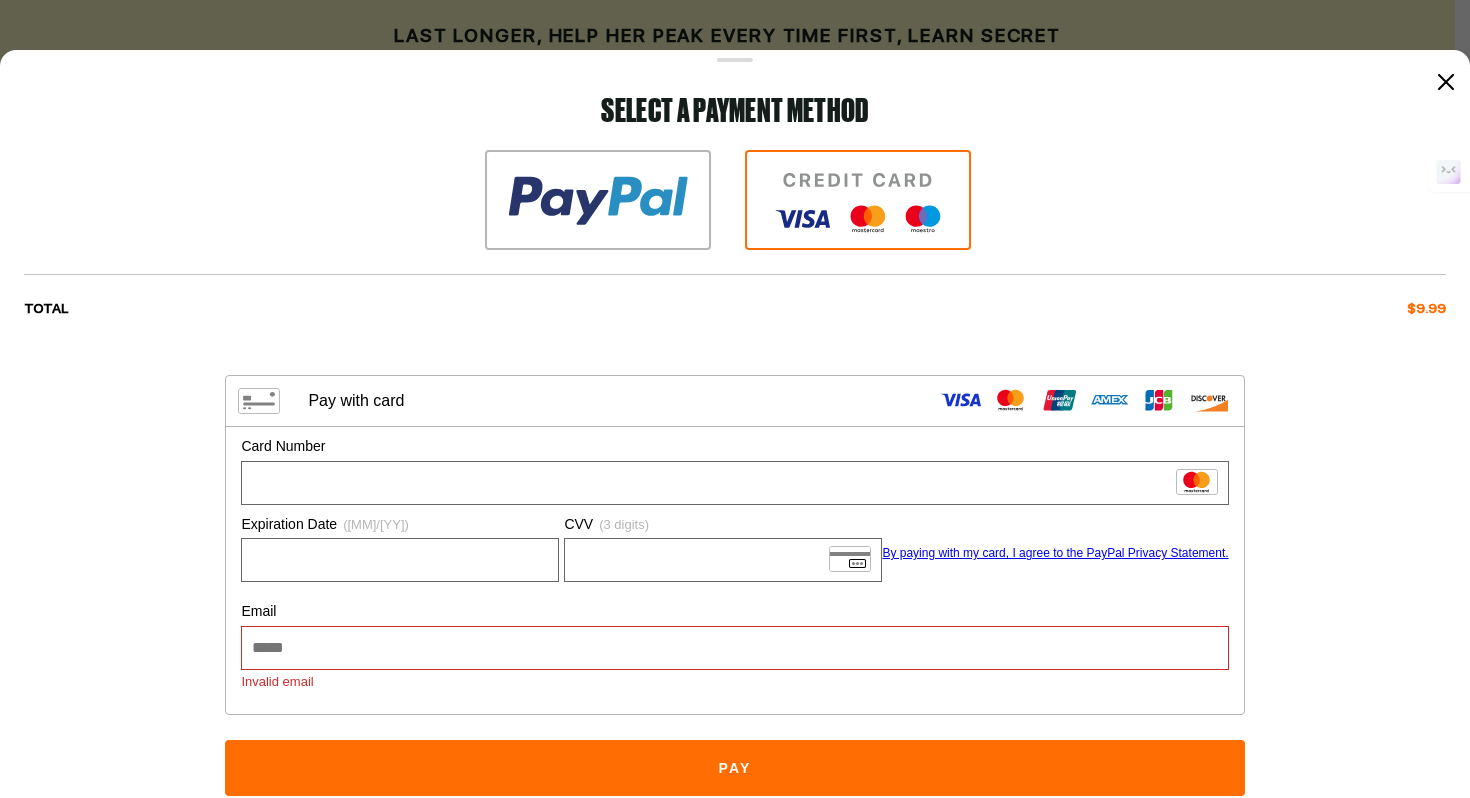 click on "Email" at bounding box center (734, 648) 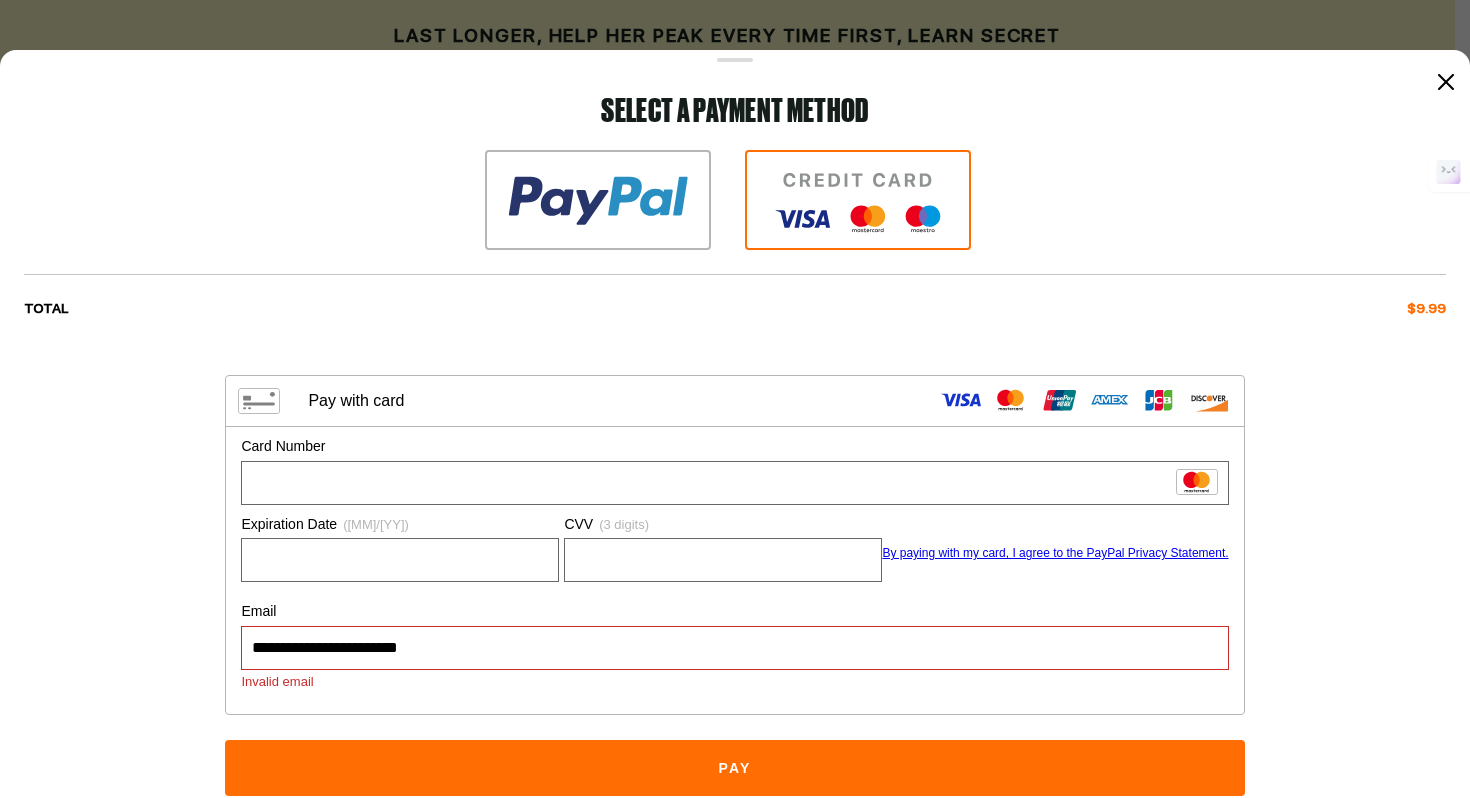 scroll, scrollTop: 37, scrollLeft: 0, axis: vertical 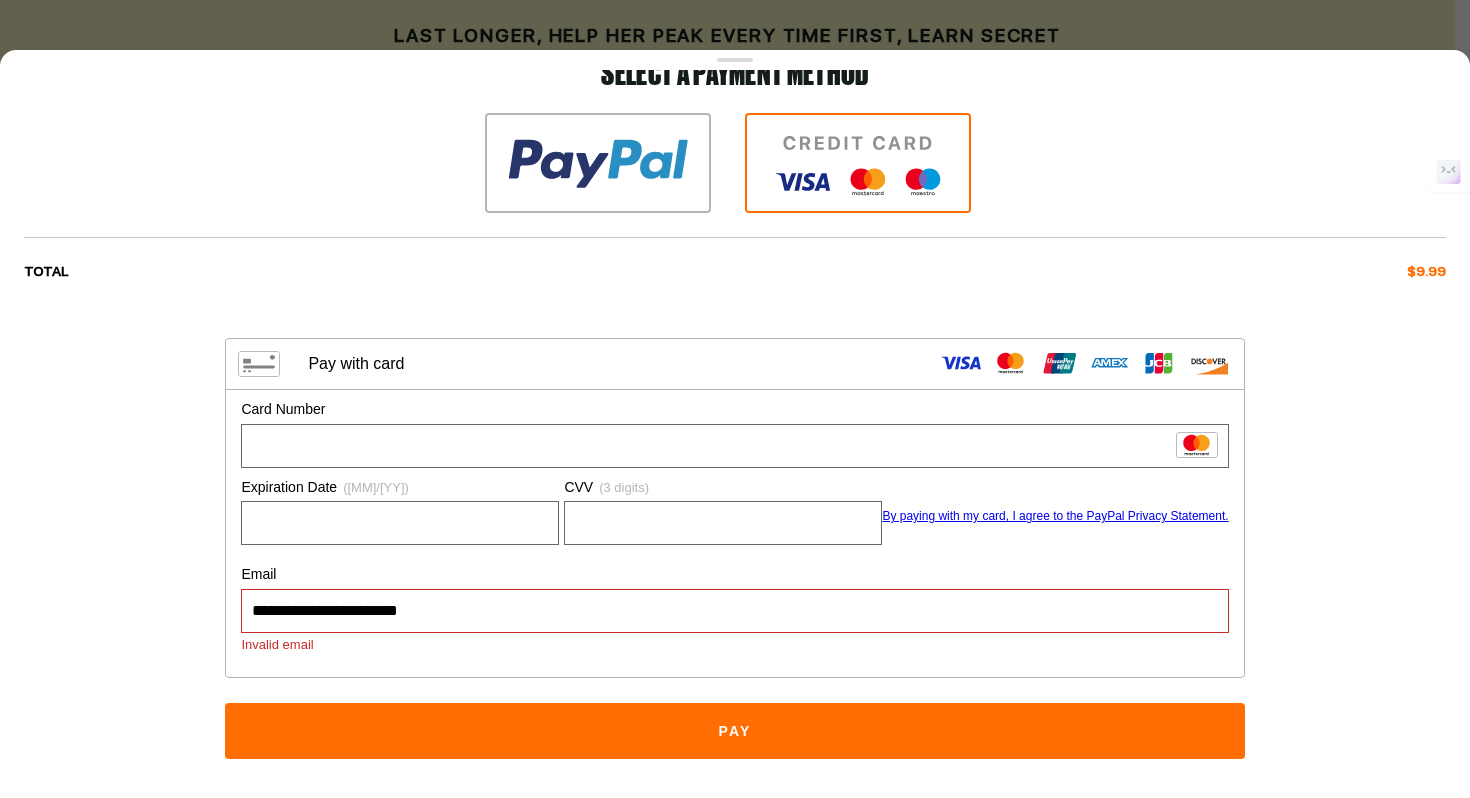 type on "**********" 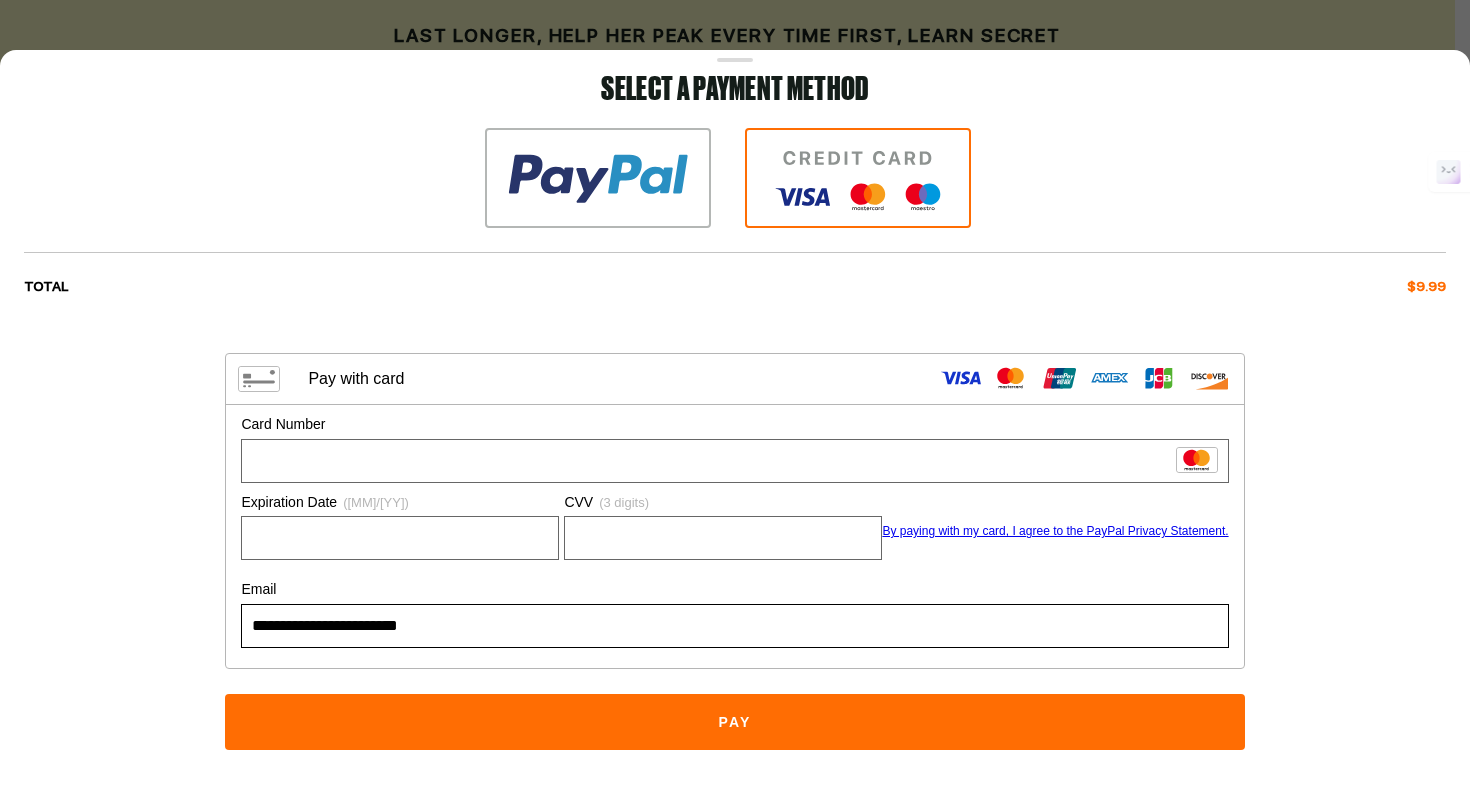 scroll, scrollTop: 21, scrollLeft: 0, axis: vertical 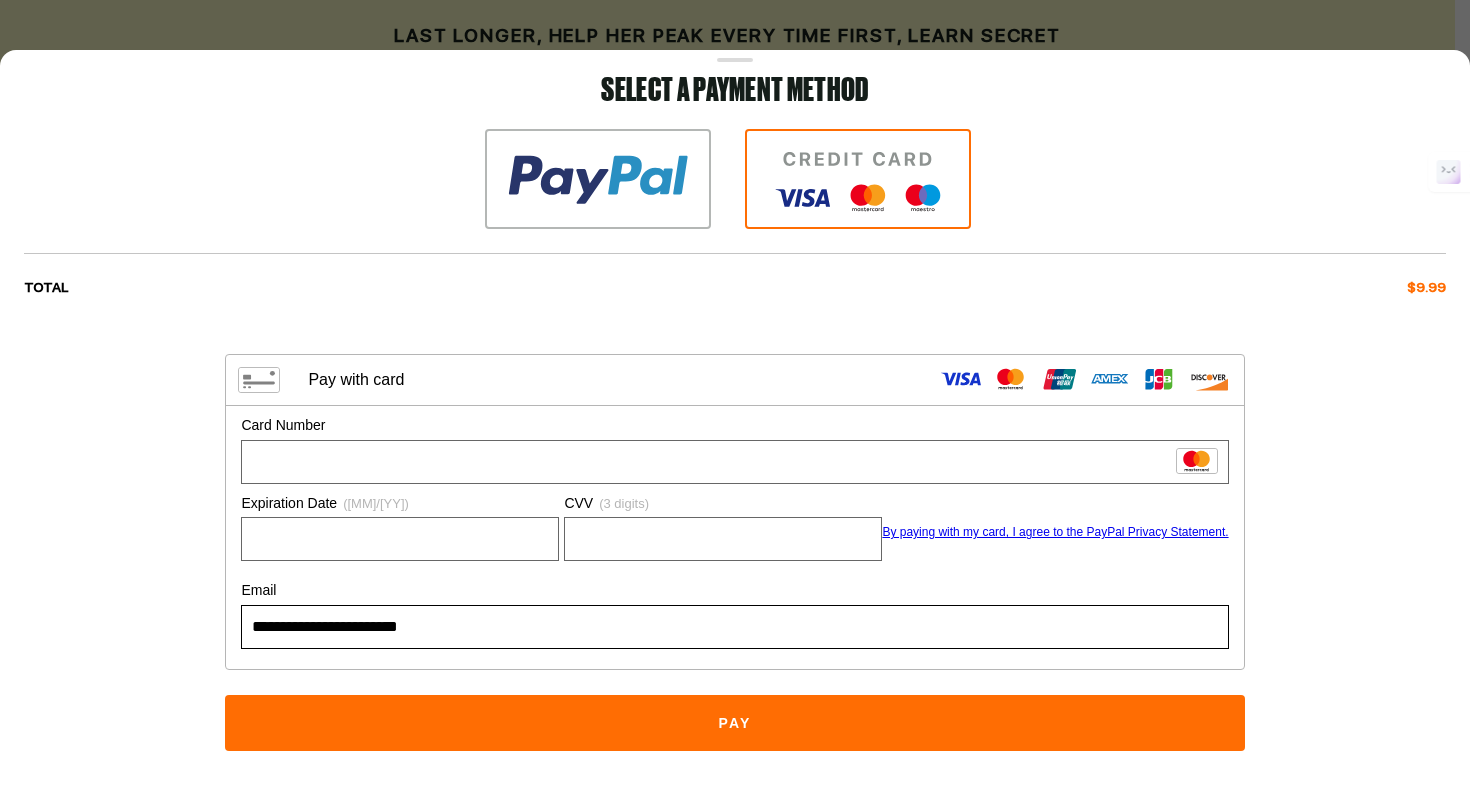 click on "Pay" at bounding box center (734, 723) 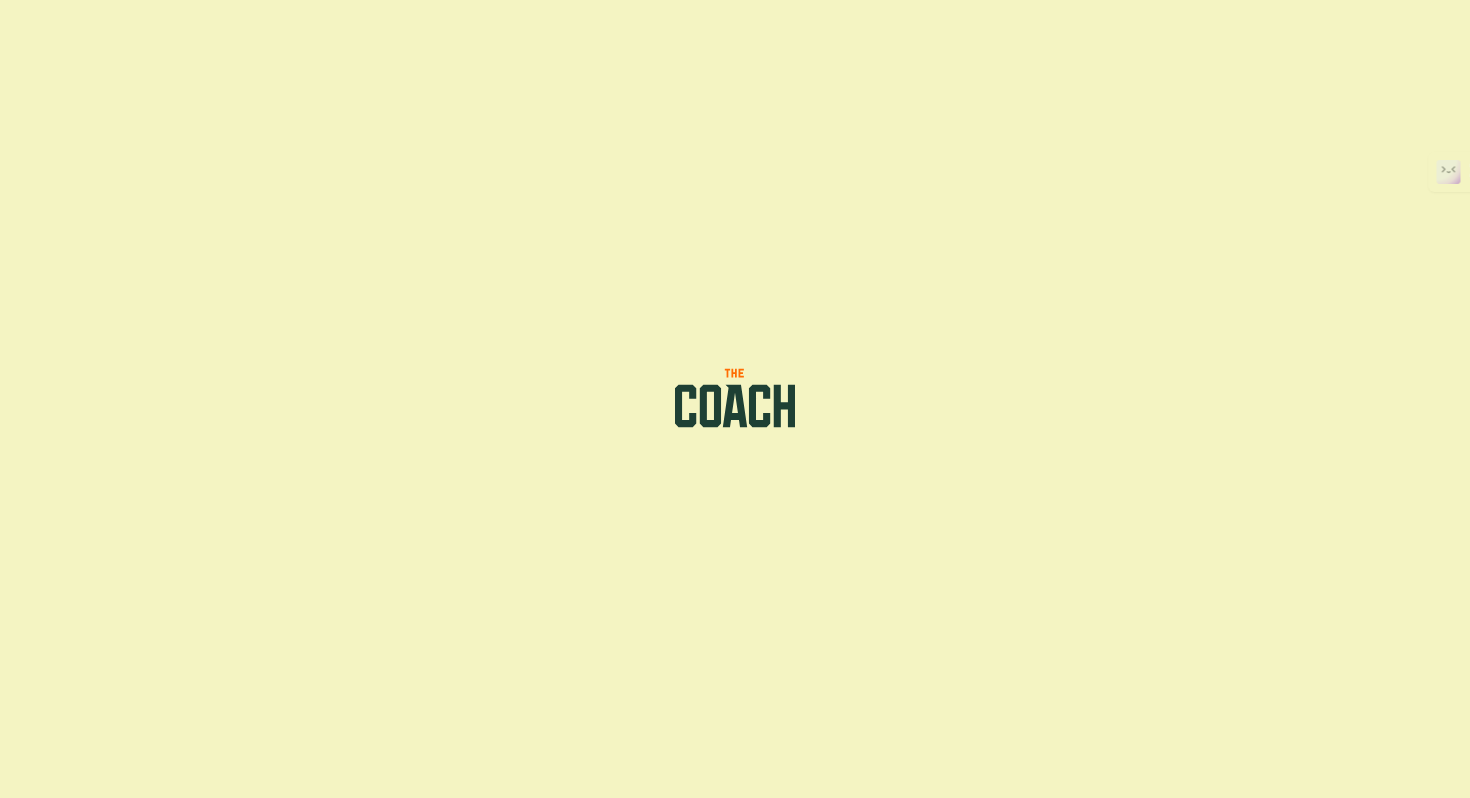 scroll, scrollTop: 0, scrollLeft: 0, axis: both 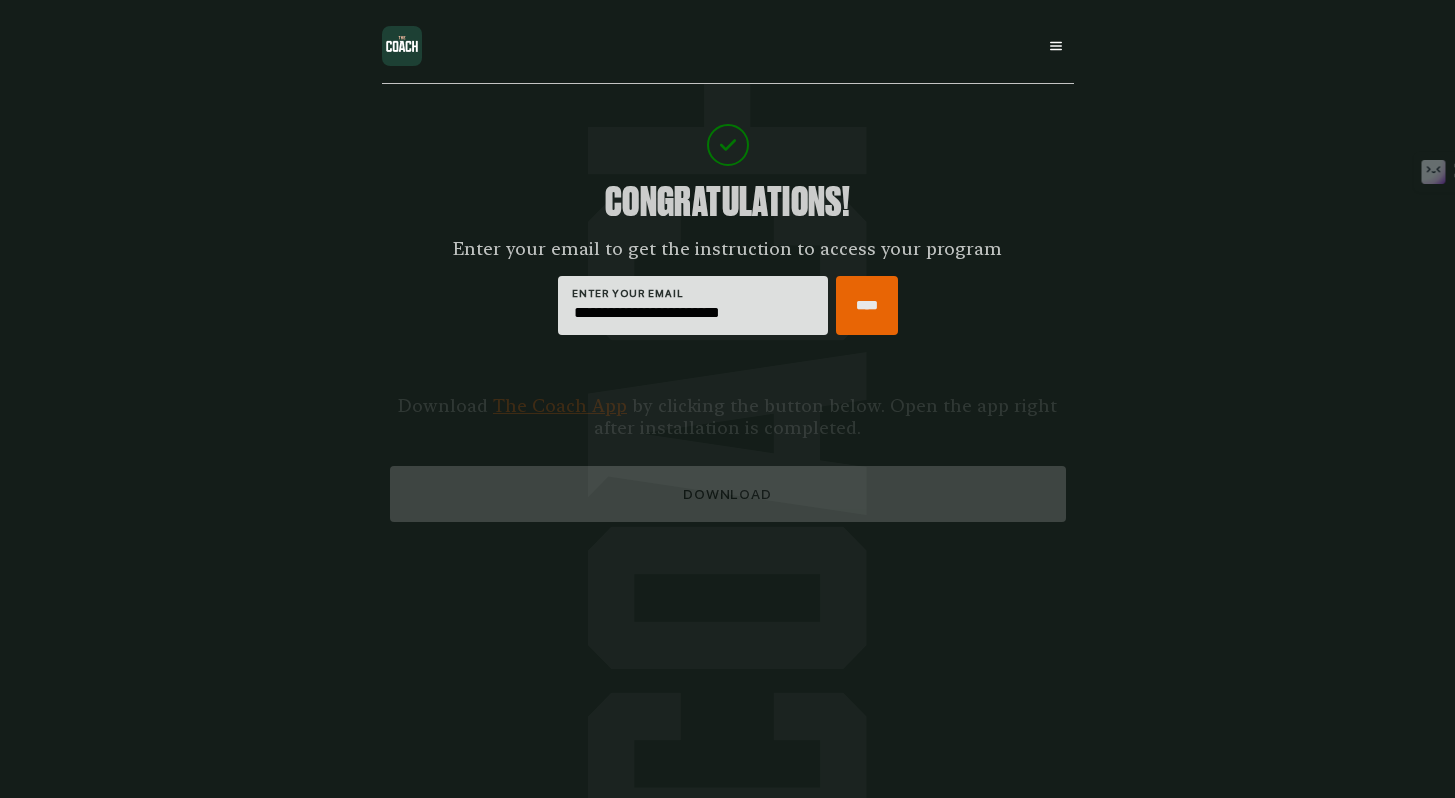 click on "****" at bounding box center (867, 305) 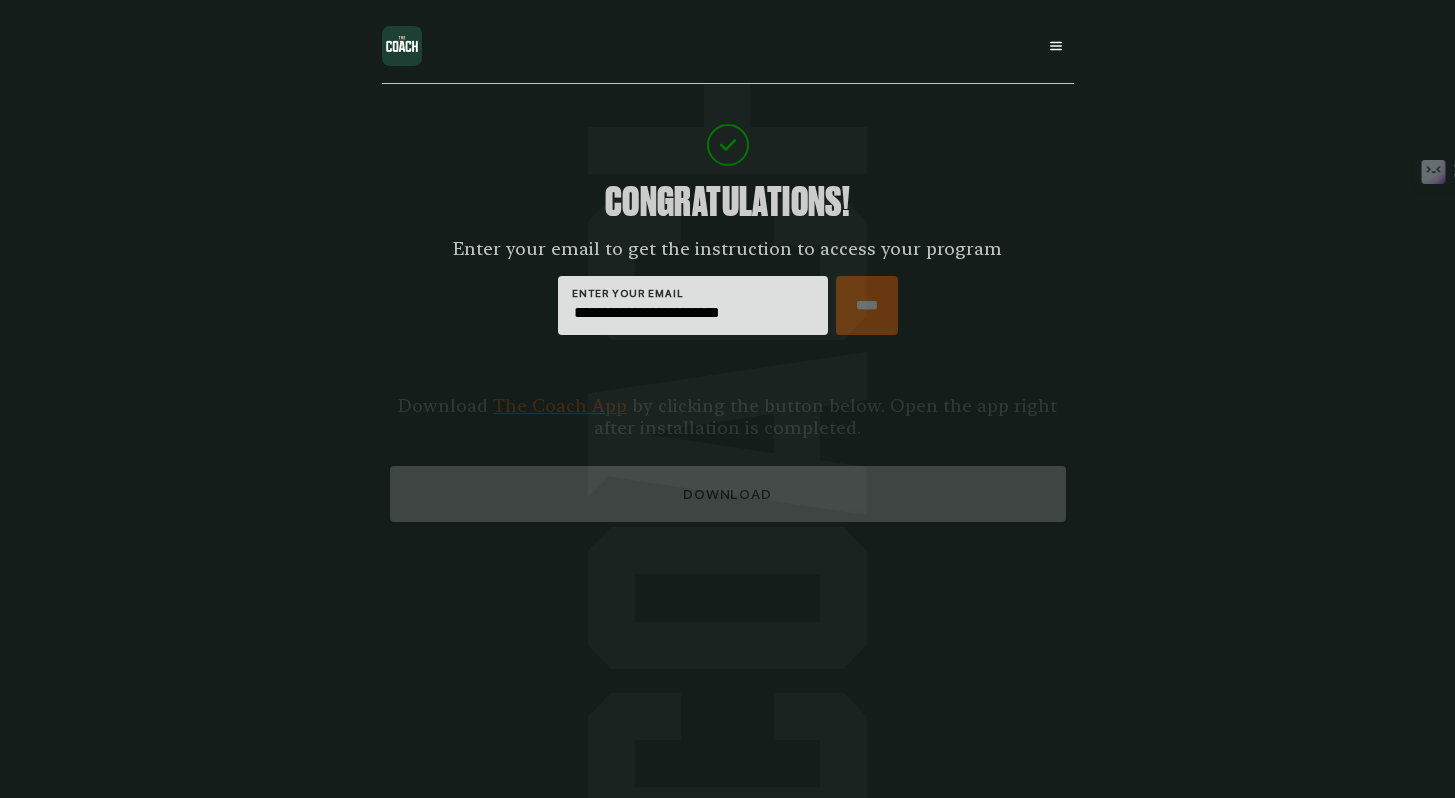 type on "****" 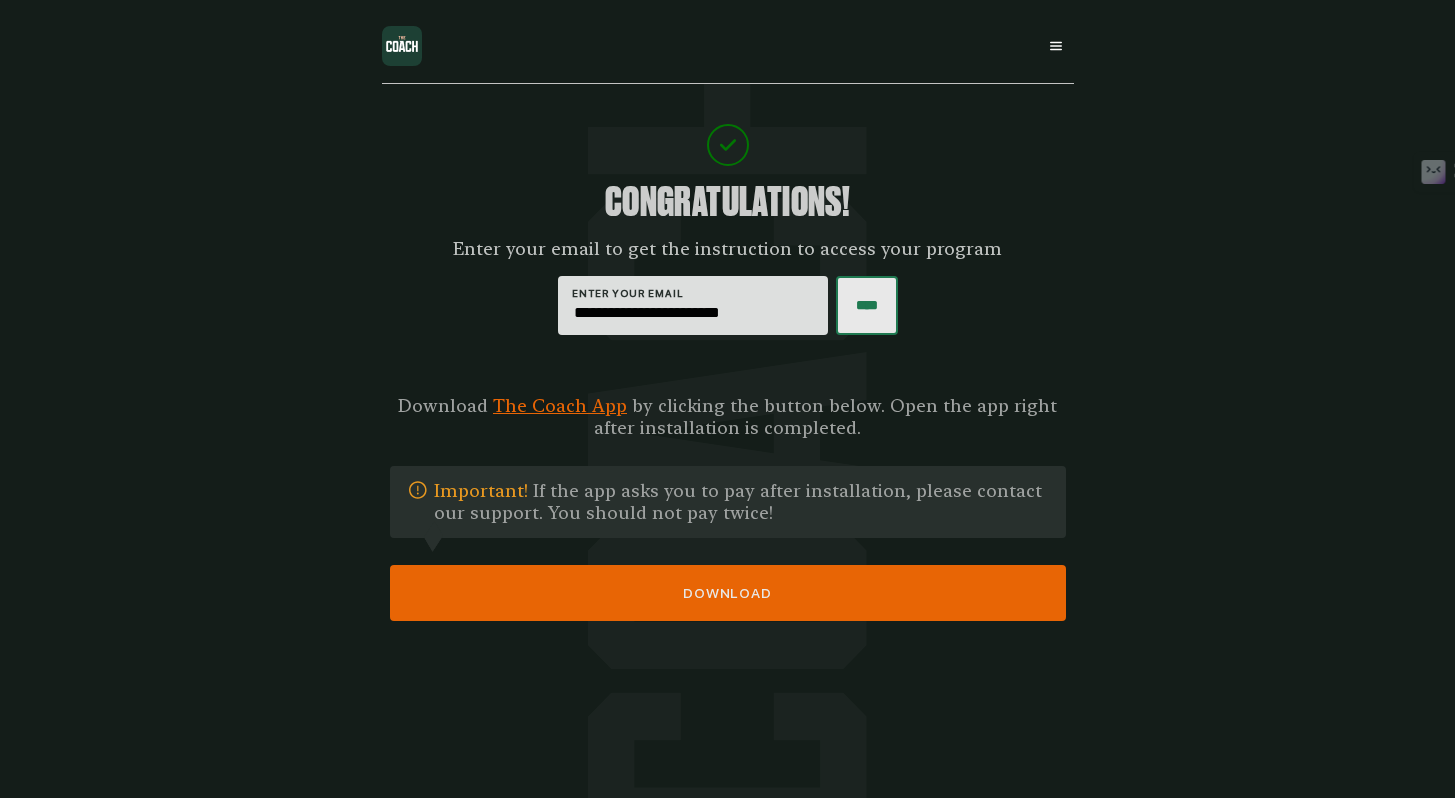 click on "DOWNLOAD" at bounding box center (728, 593) 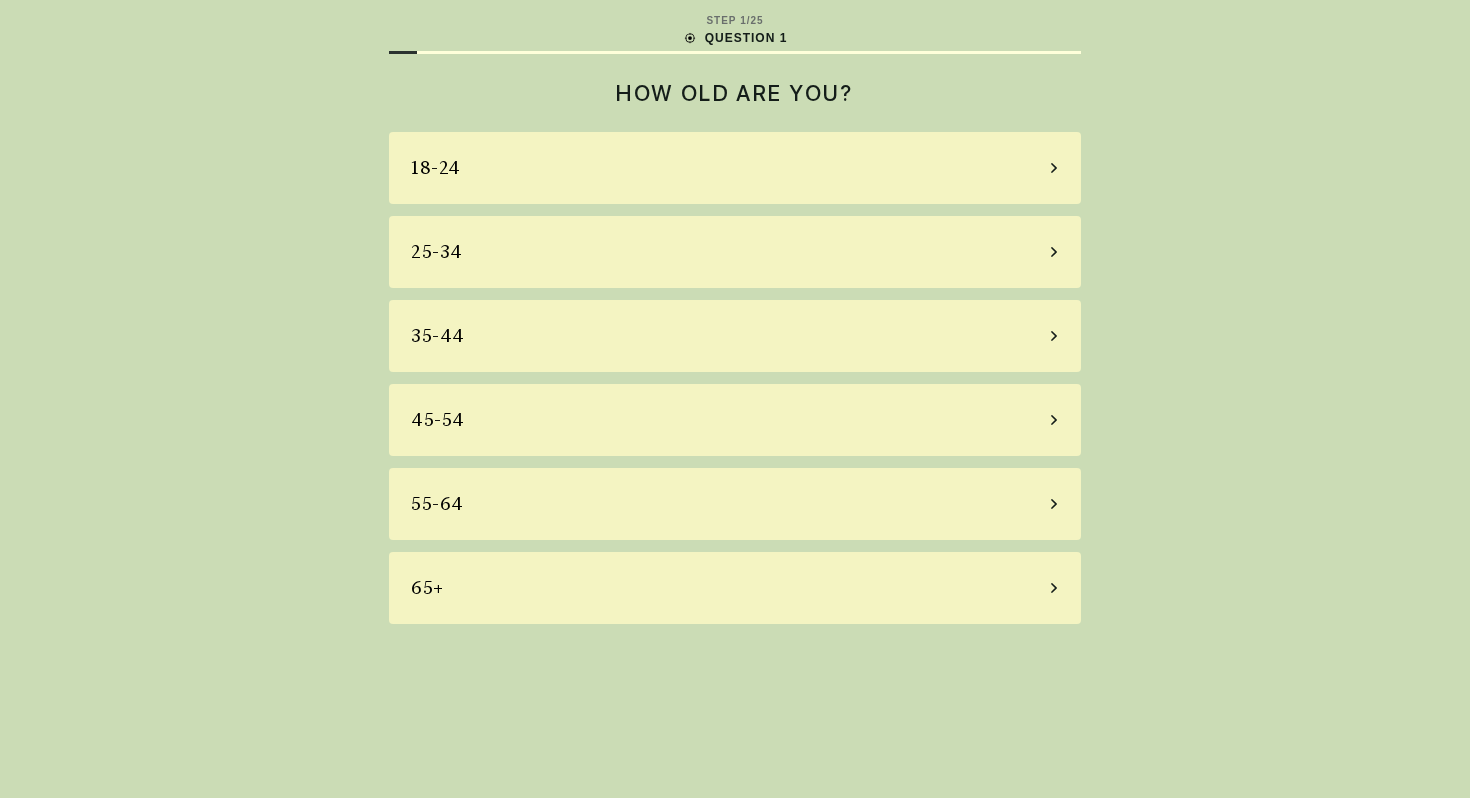 scroll, scrollTop: 0, scrollLeft: 0, axis: both 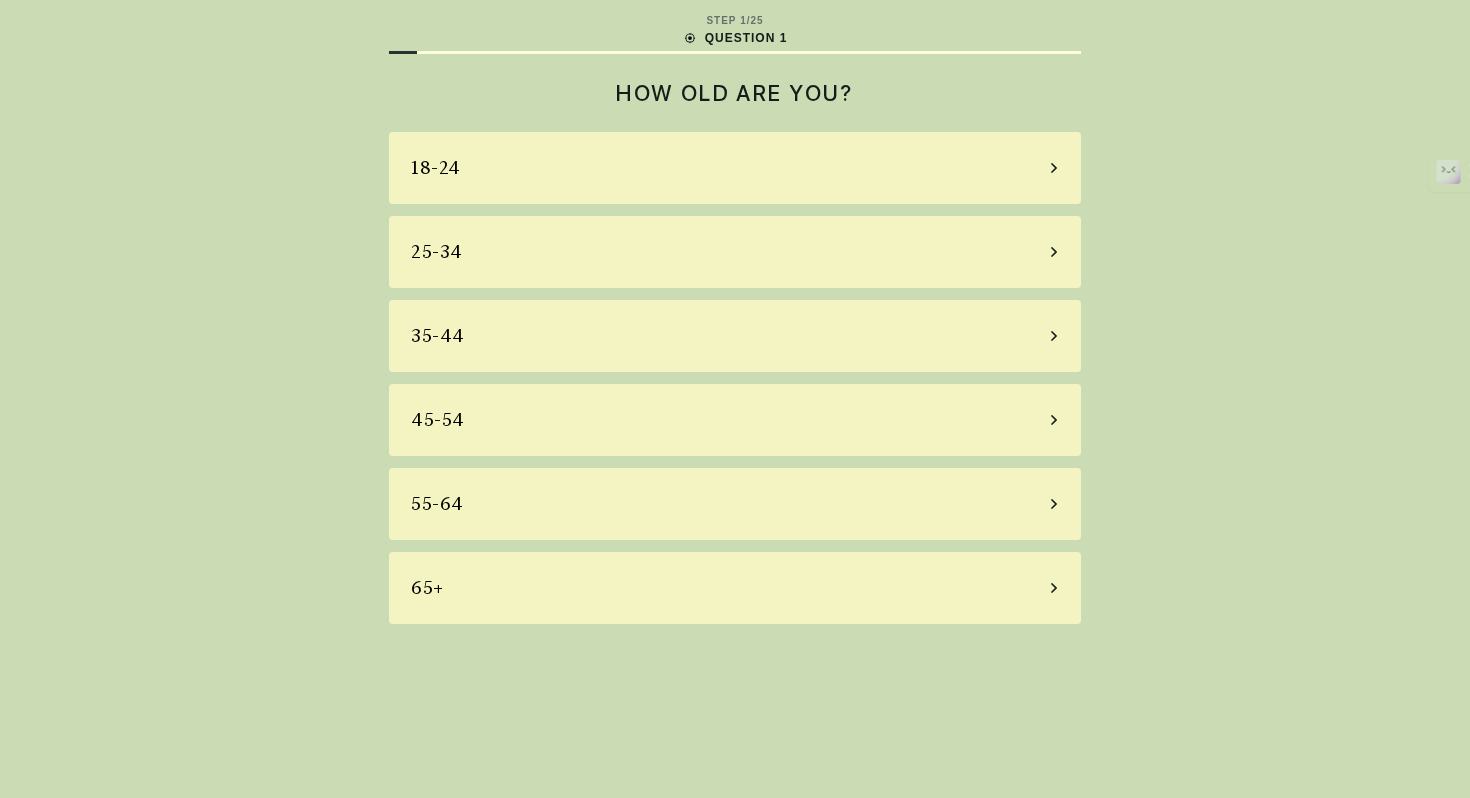 click on "18-24" at bounding box center [735, 168] 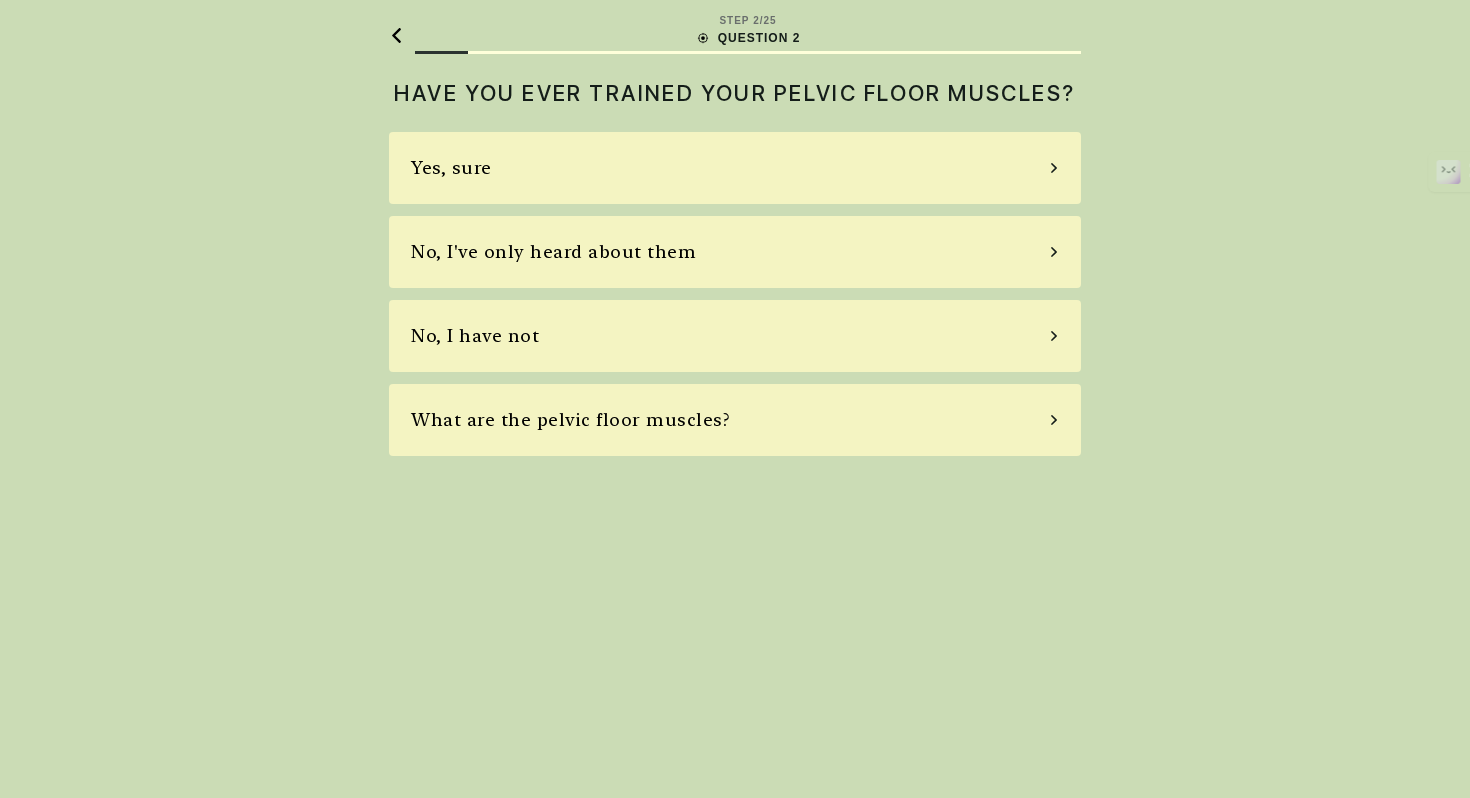 click on "Yes, sure" at bounding box center (735, 168) 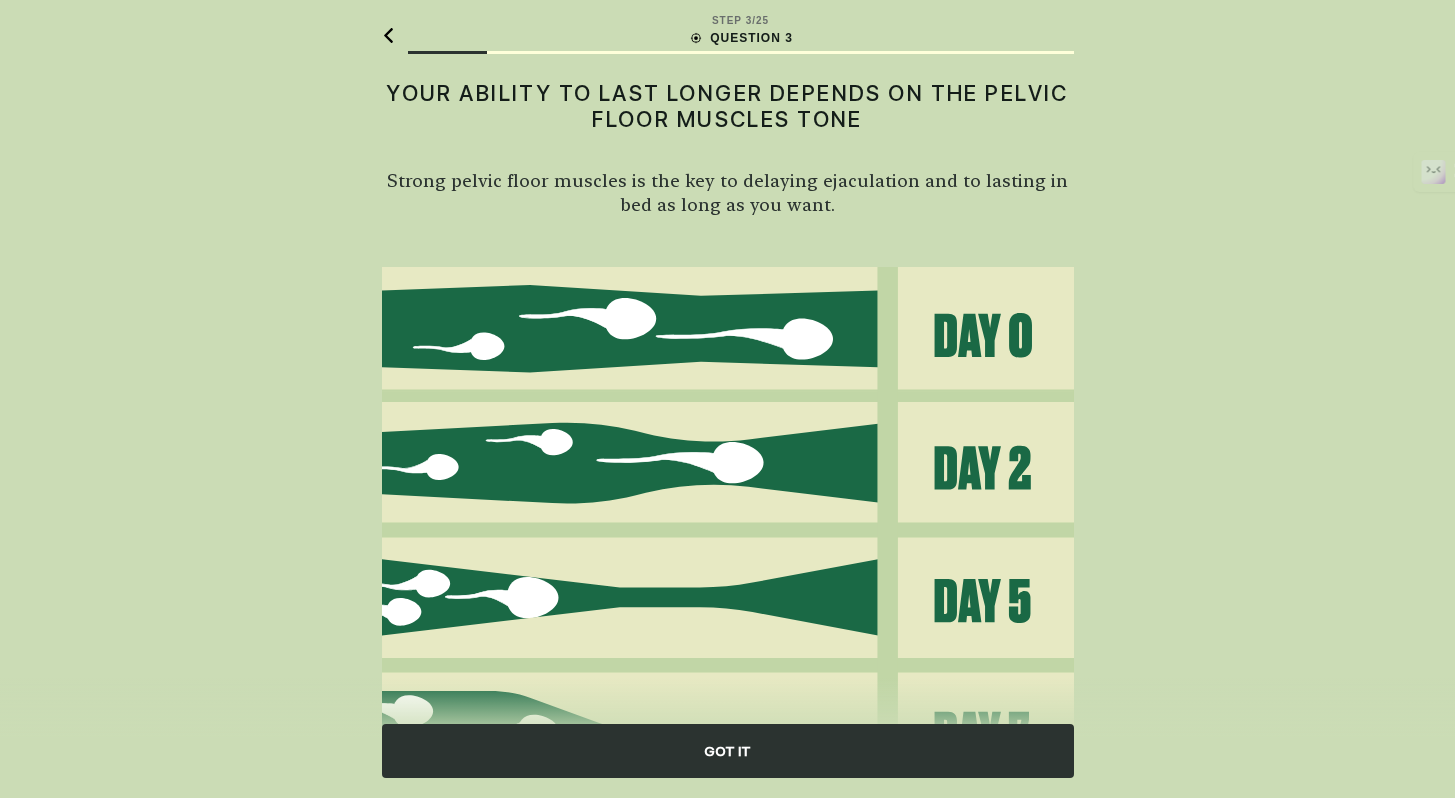 scroll, scrollTop: 135, scrollLeft: 0, axis: vertical 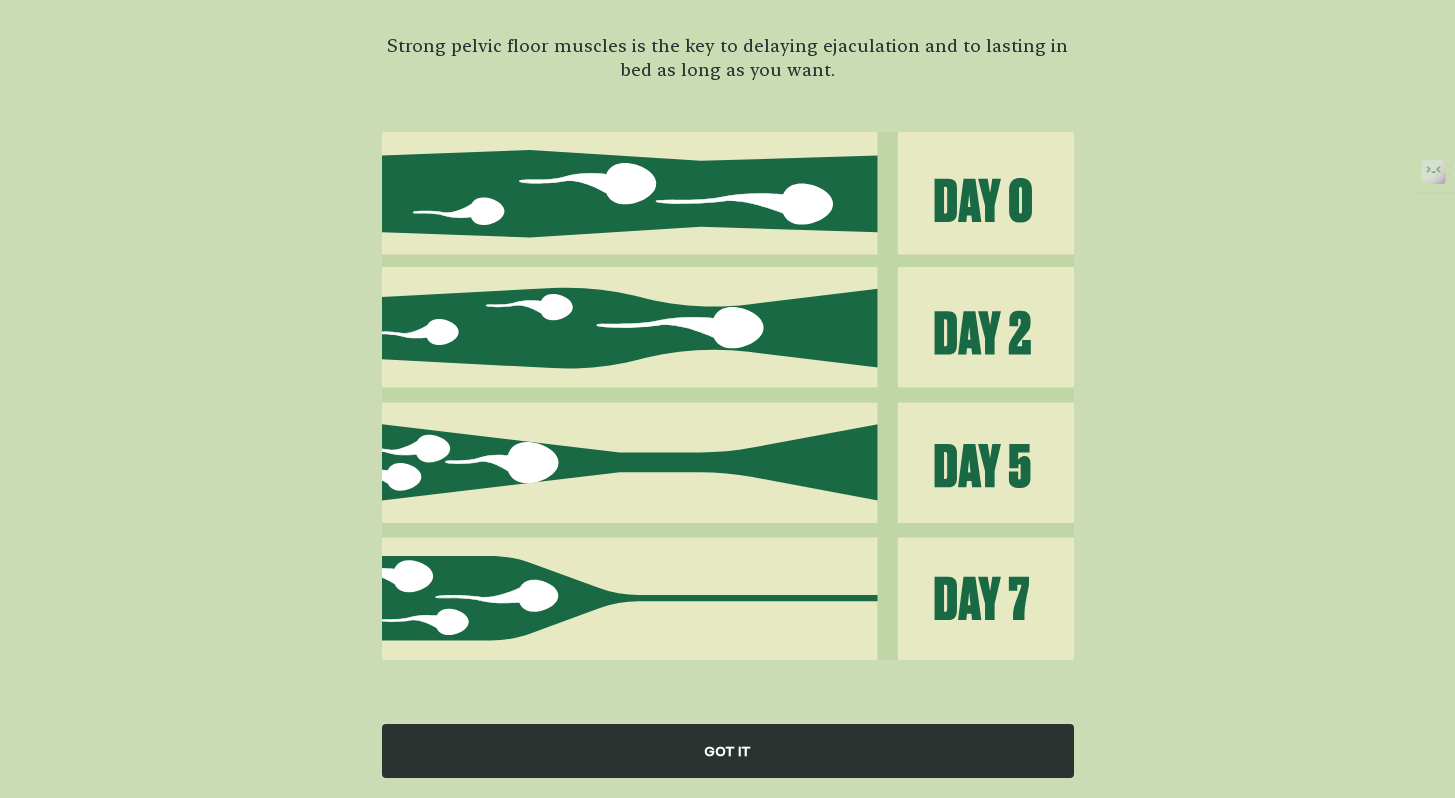click on "GOT IT" at bounding box center (728, 751) 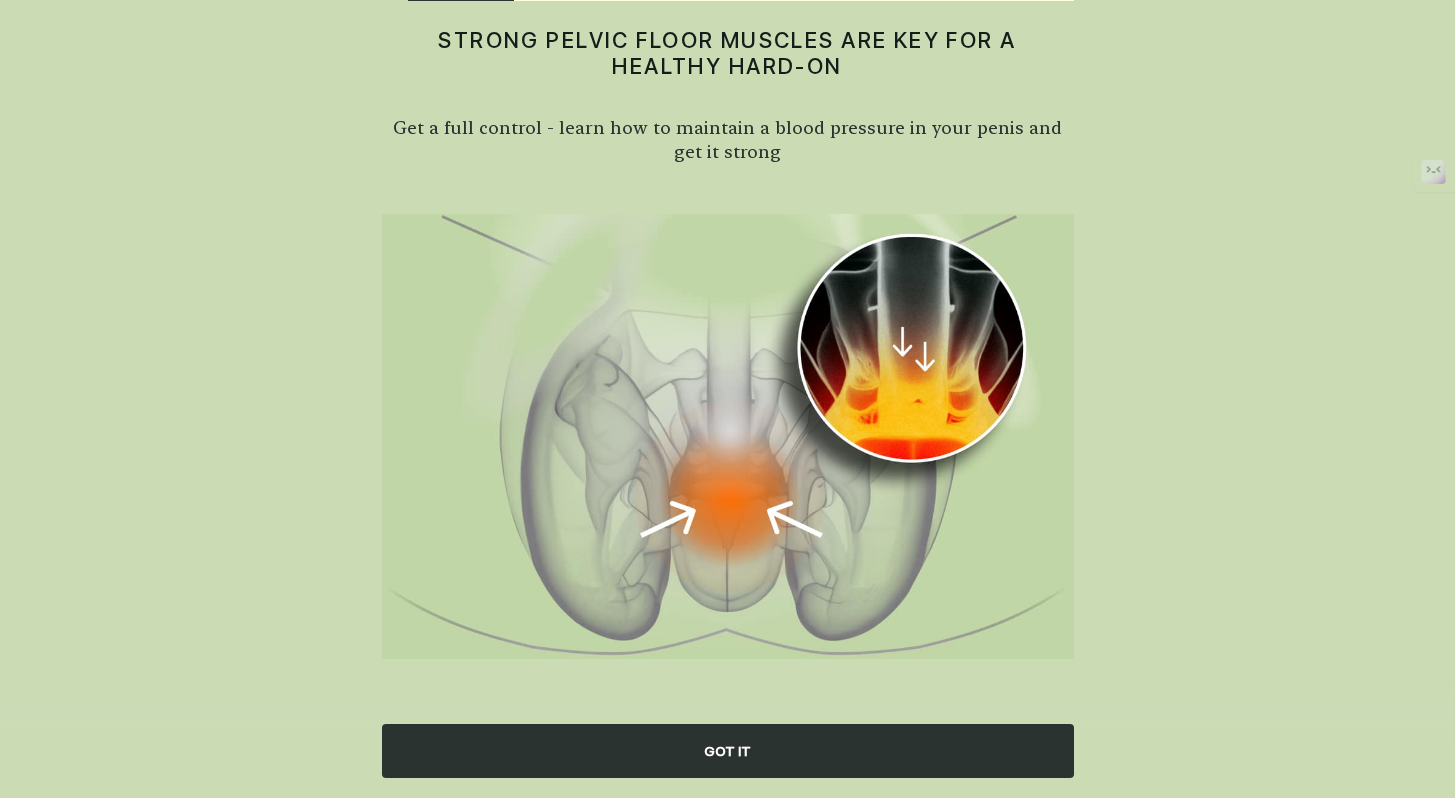 scroll, scrollTop: 52, scrollLeft: 0, axis: vertical 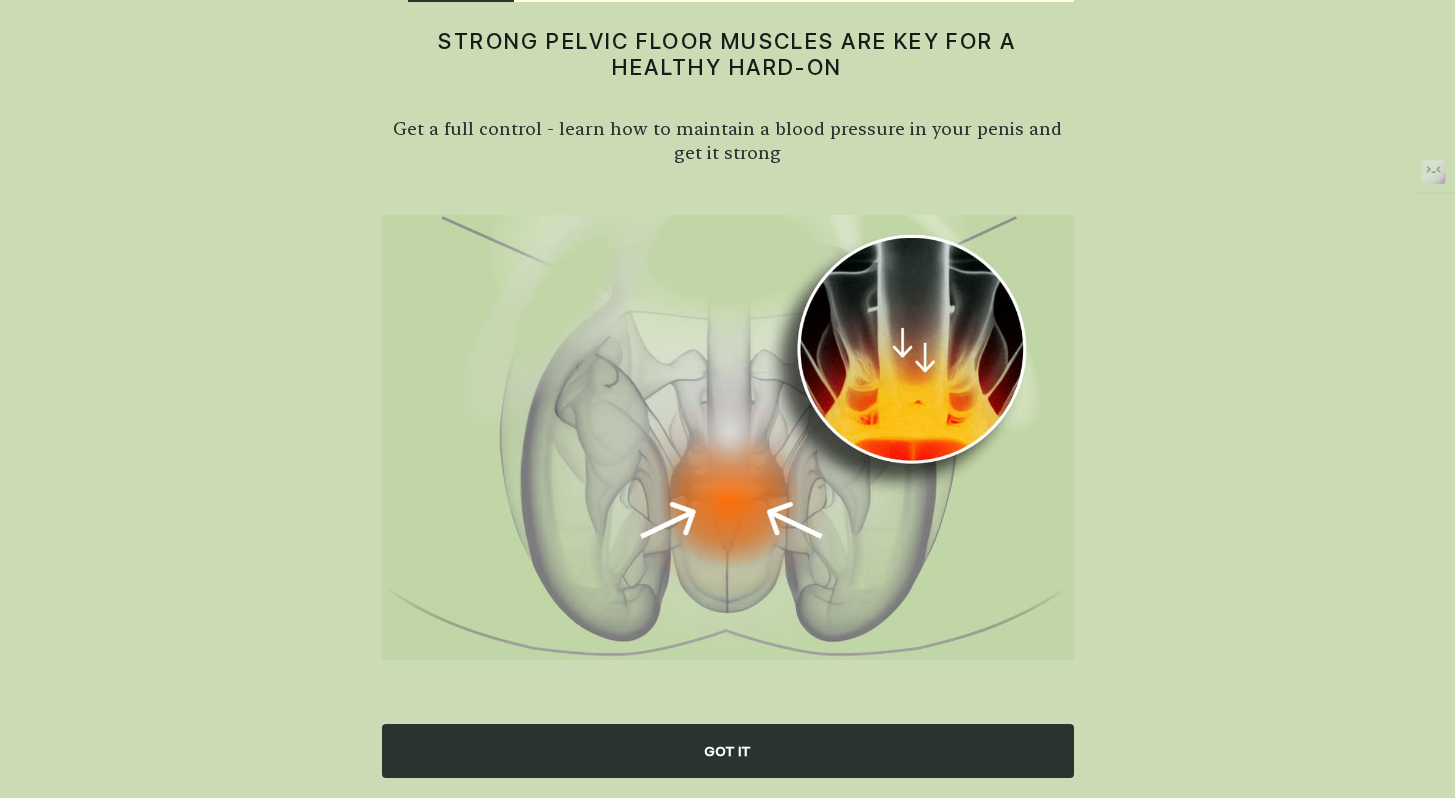 click on "GOT IT" at bounding box center (727, 738) 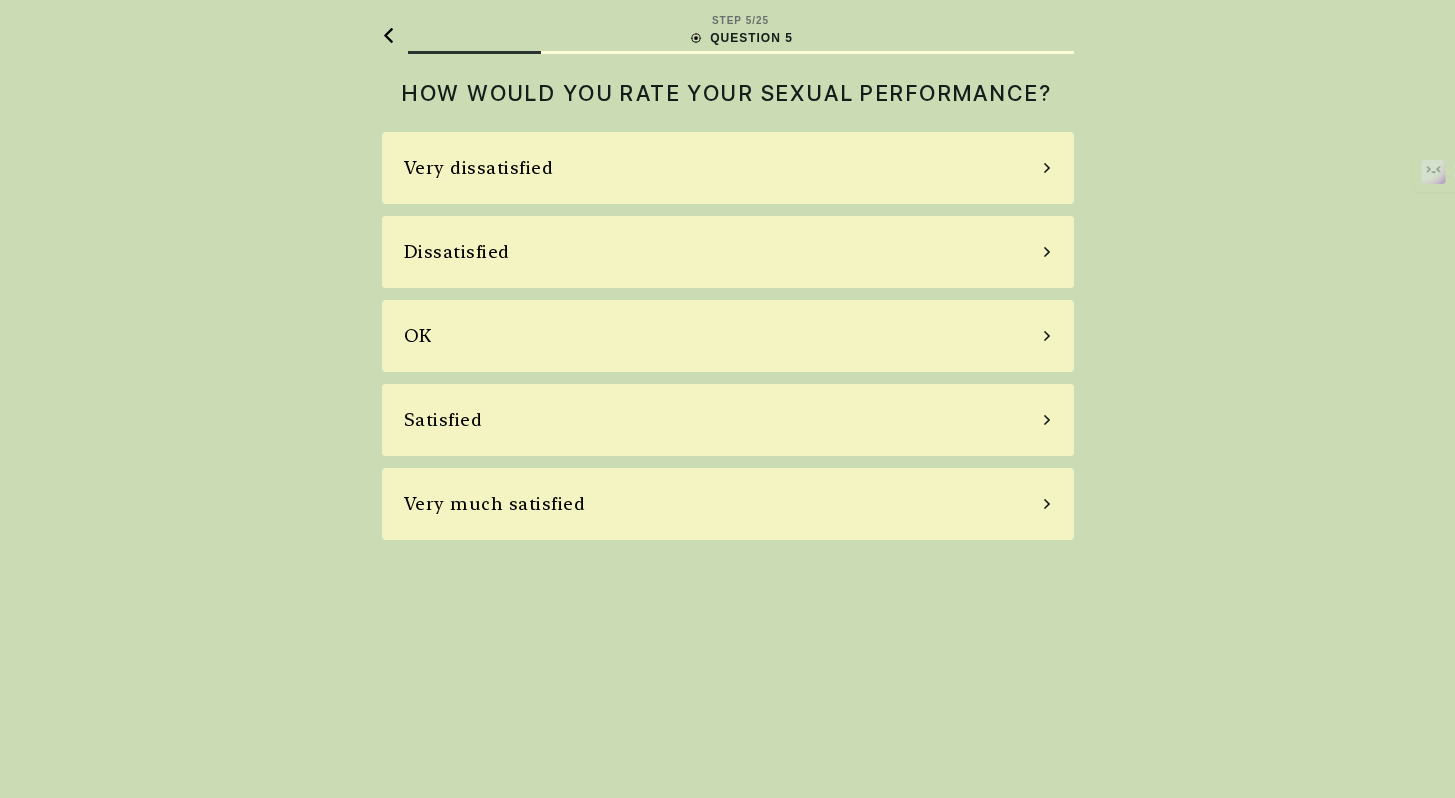 scroll, scrollTop: 0, scrollLeft: 0, axis: both 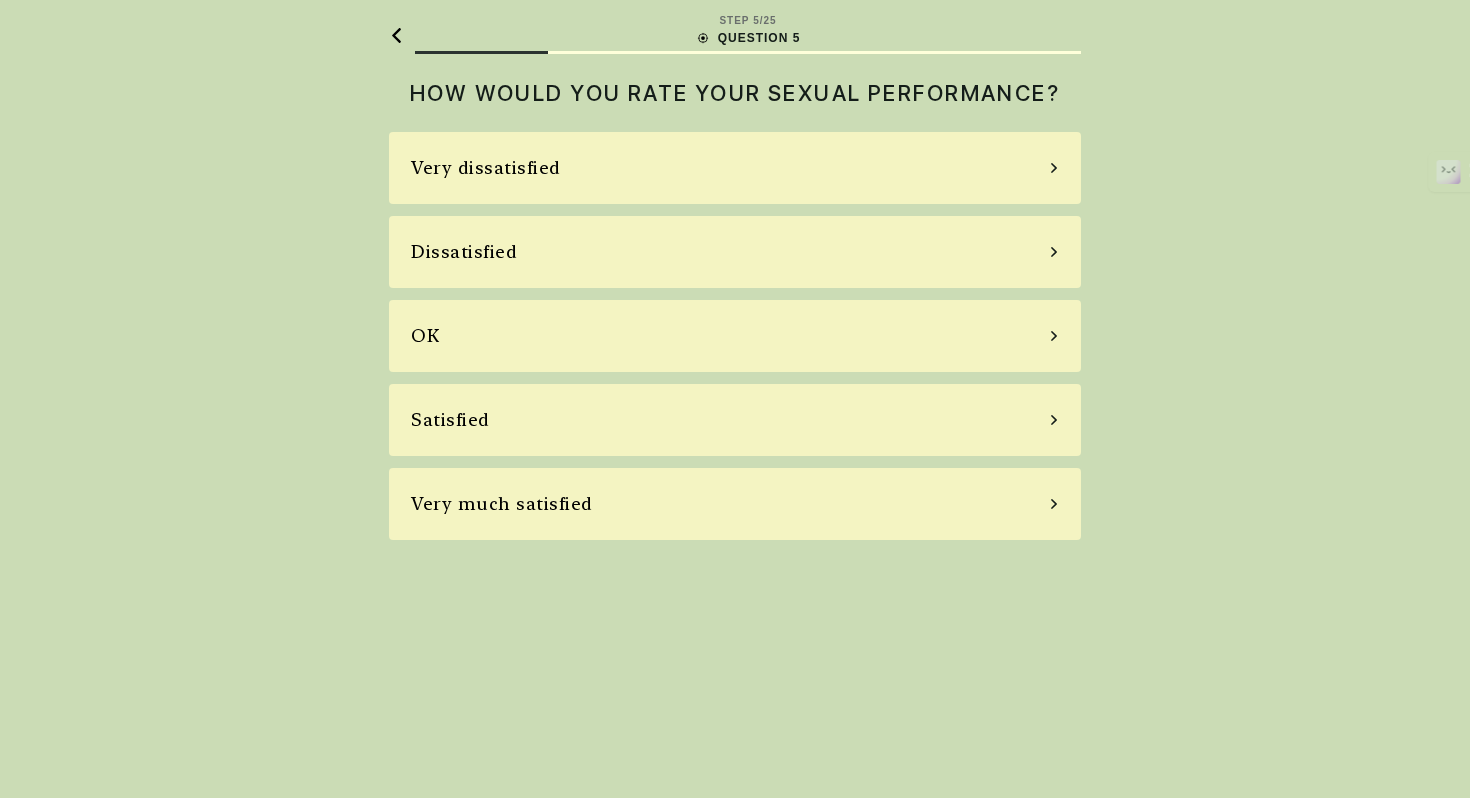 click on "Very dissatisfied" at bounding box center (735, 168) 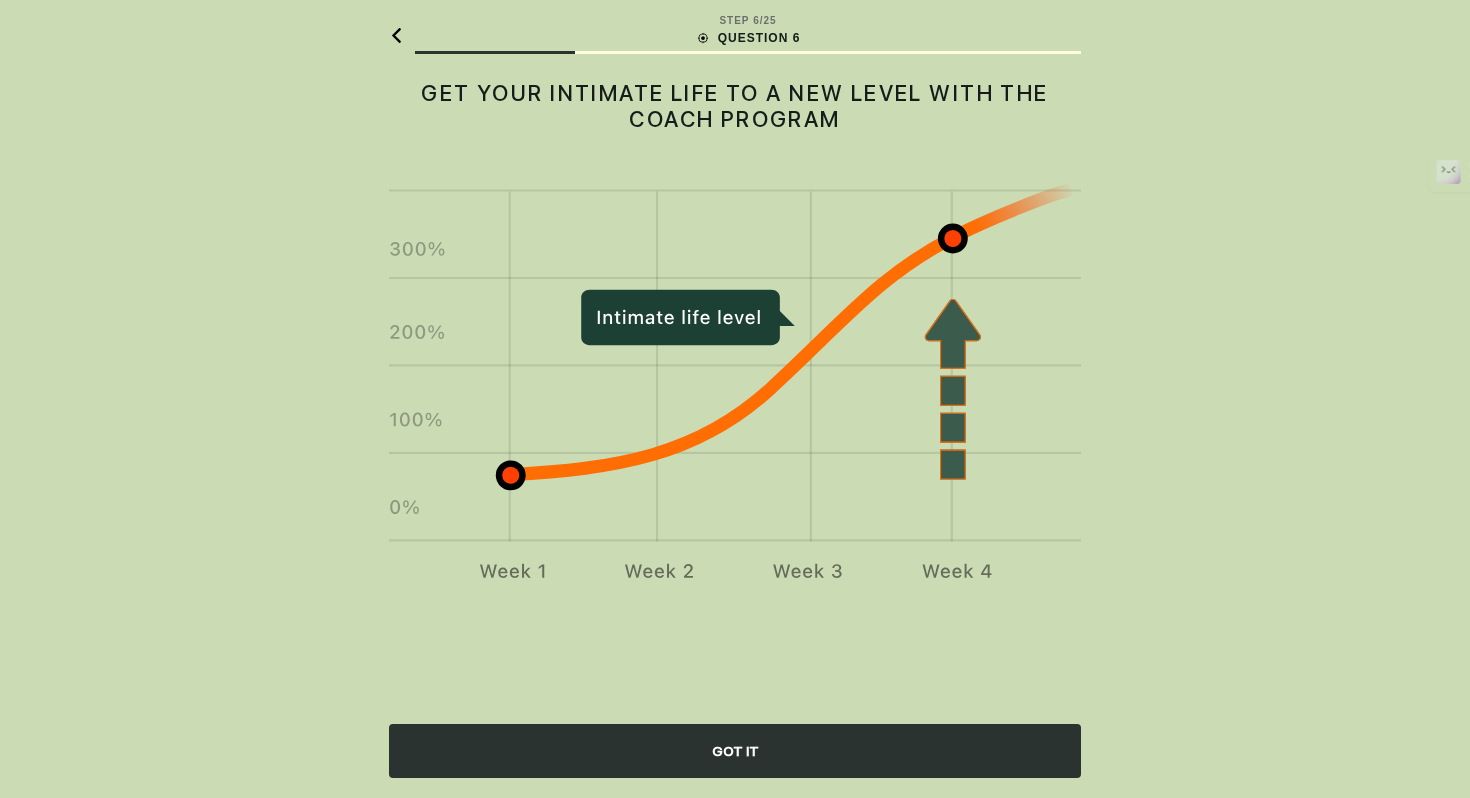 click on "GOT IT" at bounding box center [735, 738] 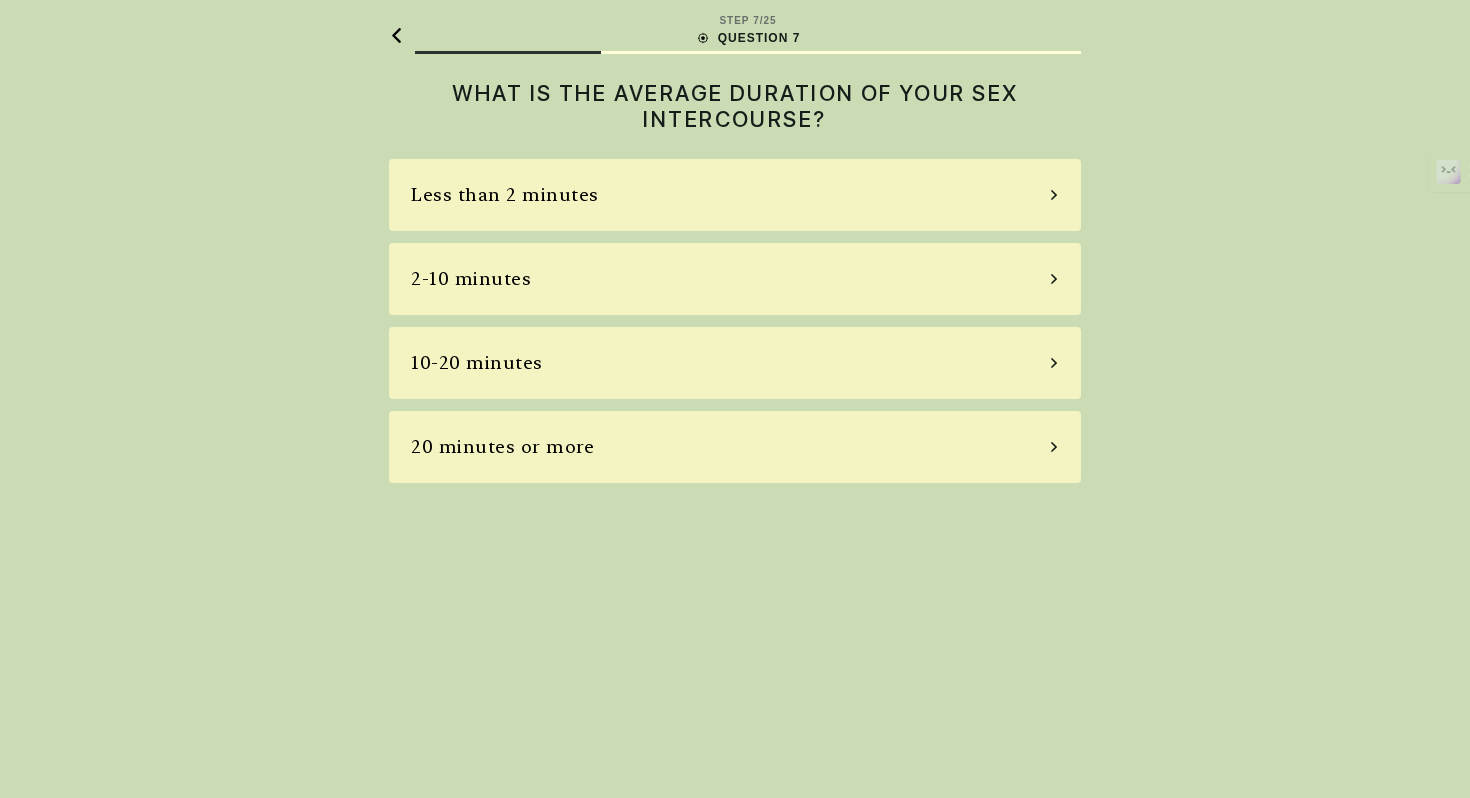 click on "2-10 minutes" at bounding box center [735, 279] 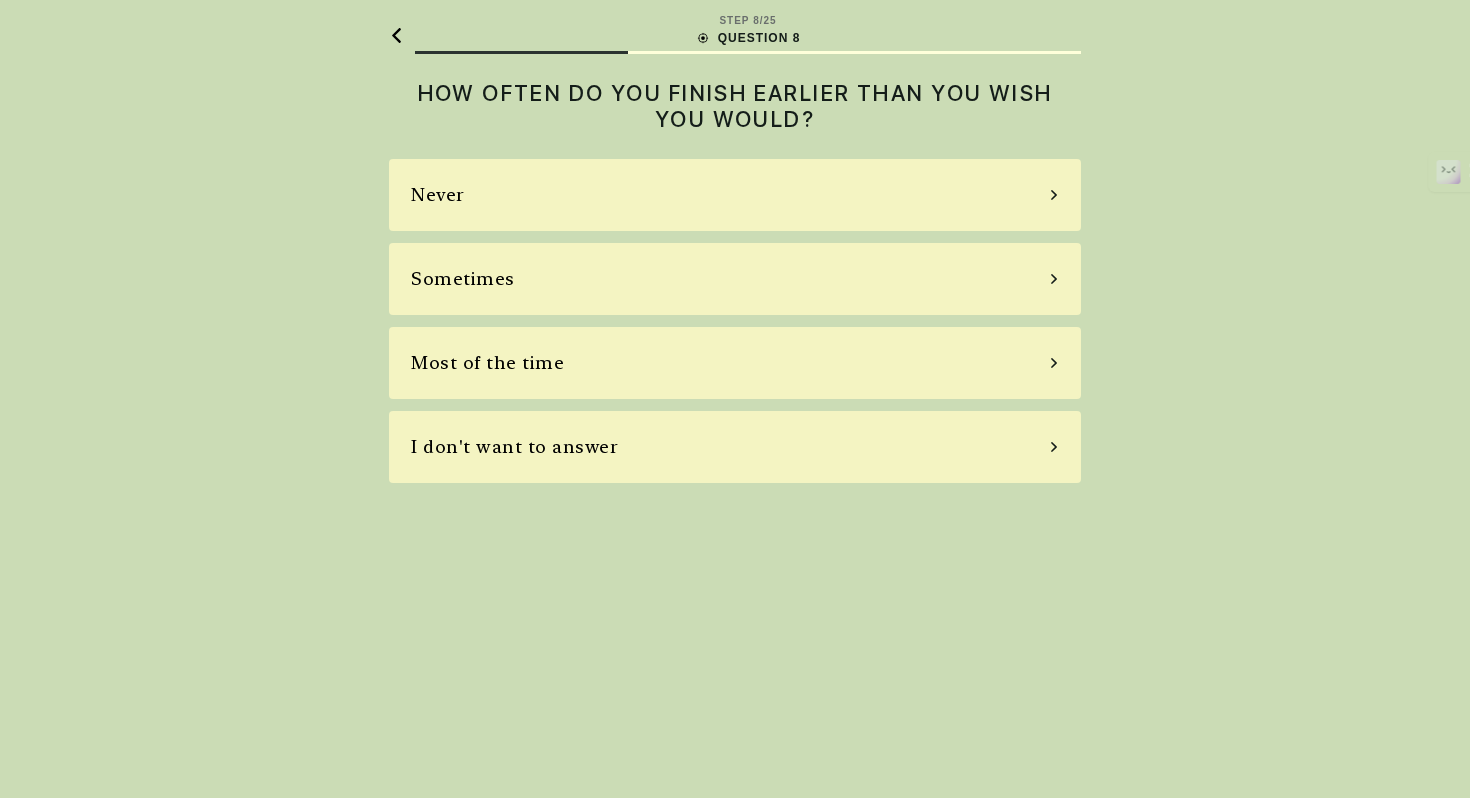 click on "Most of the time" at bounding box center [735, 363] 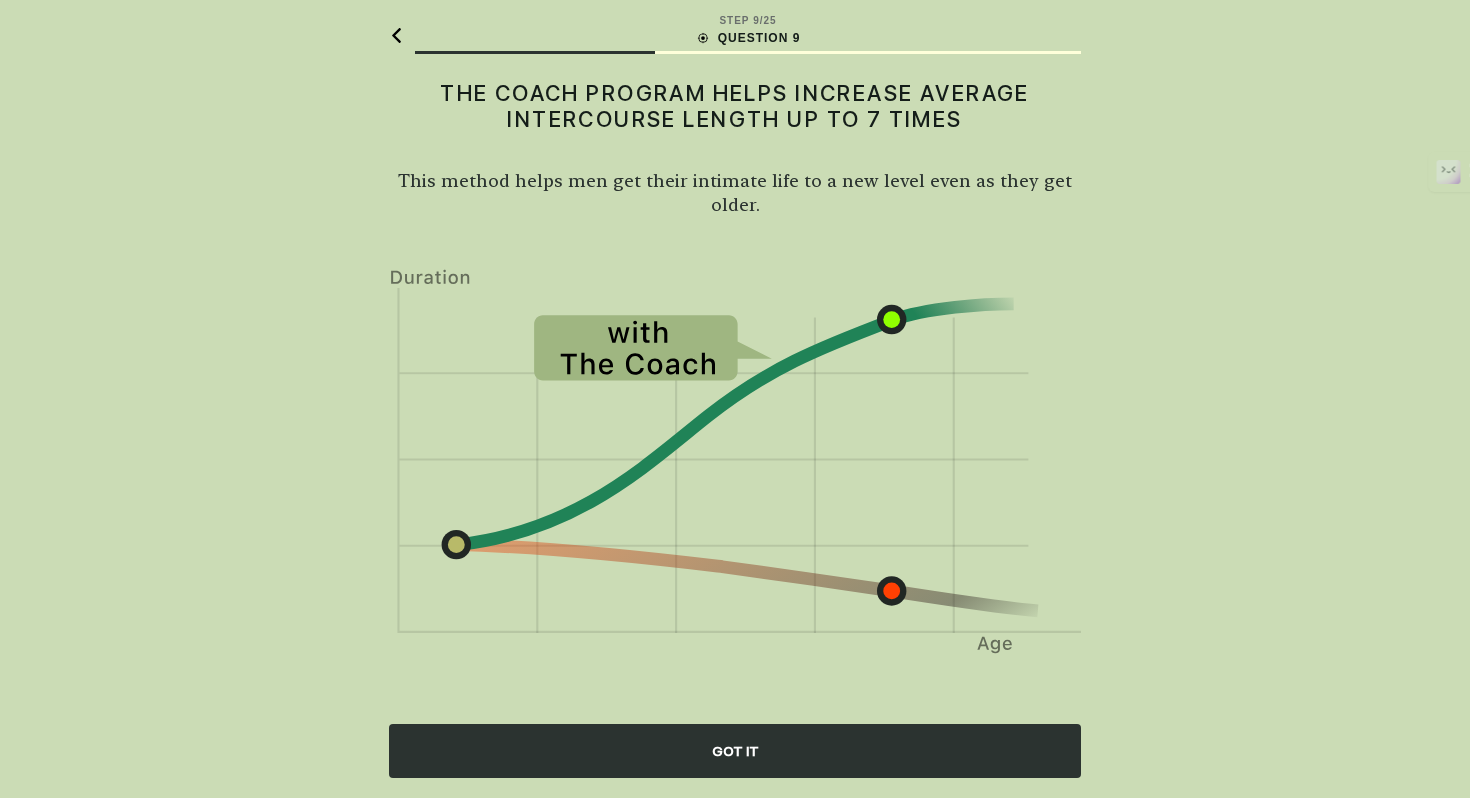 click on "GOT IT" at bounding box center [735, 751] 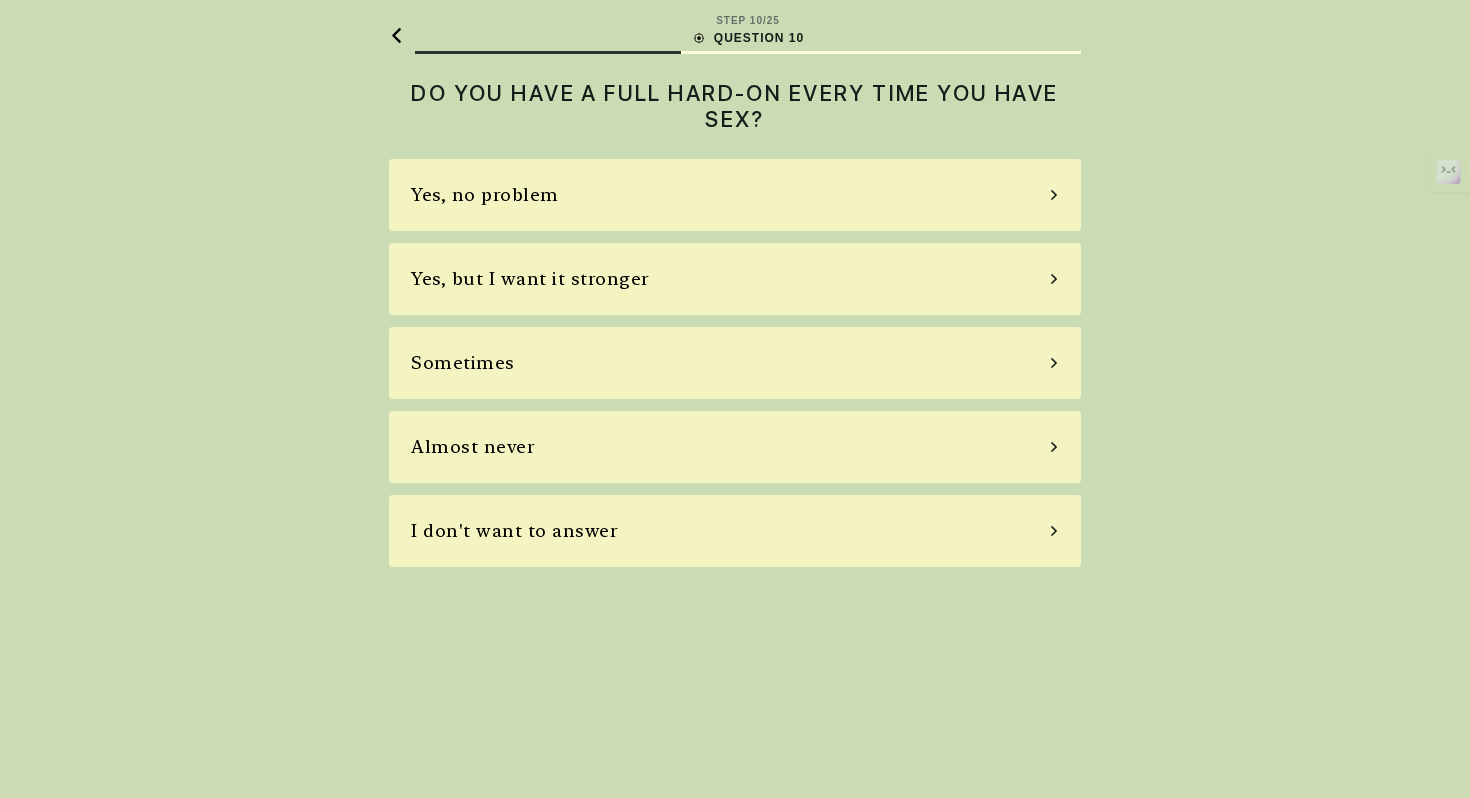 click on "Yes, no problem Yes, but I want it stronger Sometimes Almost never I don't want to answer" at bounding box center (735, 363) 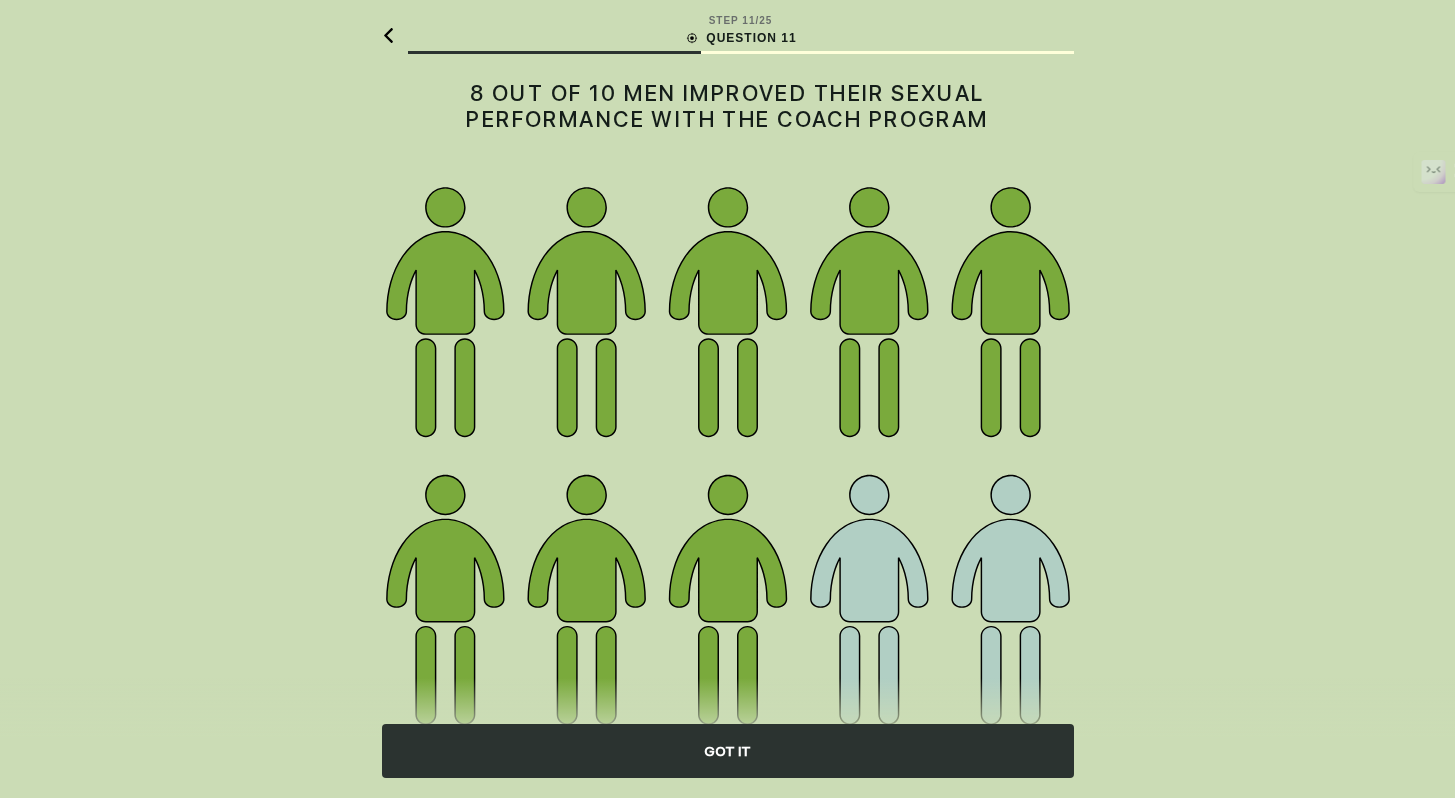 click on "GOT IT" at bounding box center [728, 751] 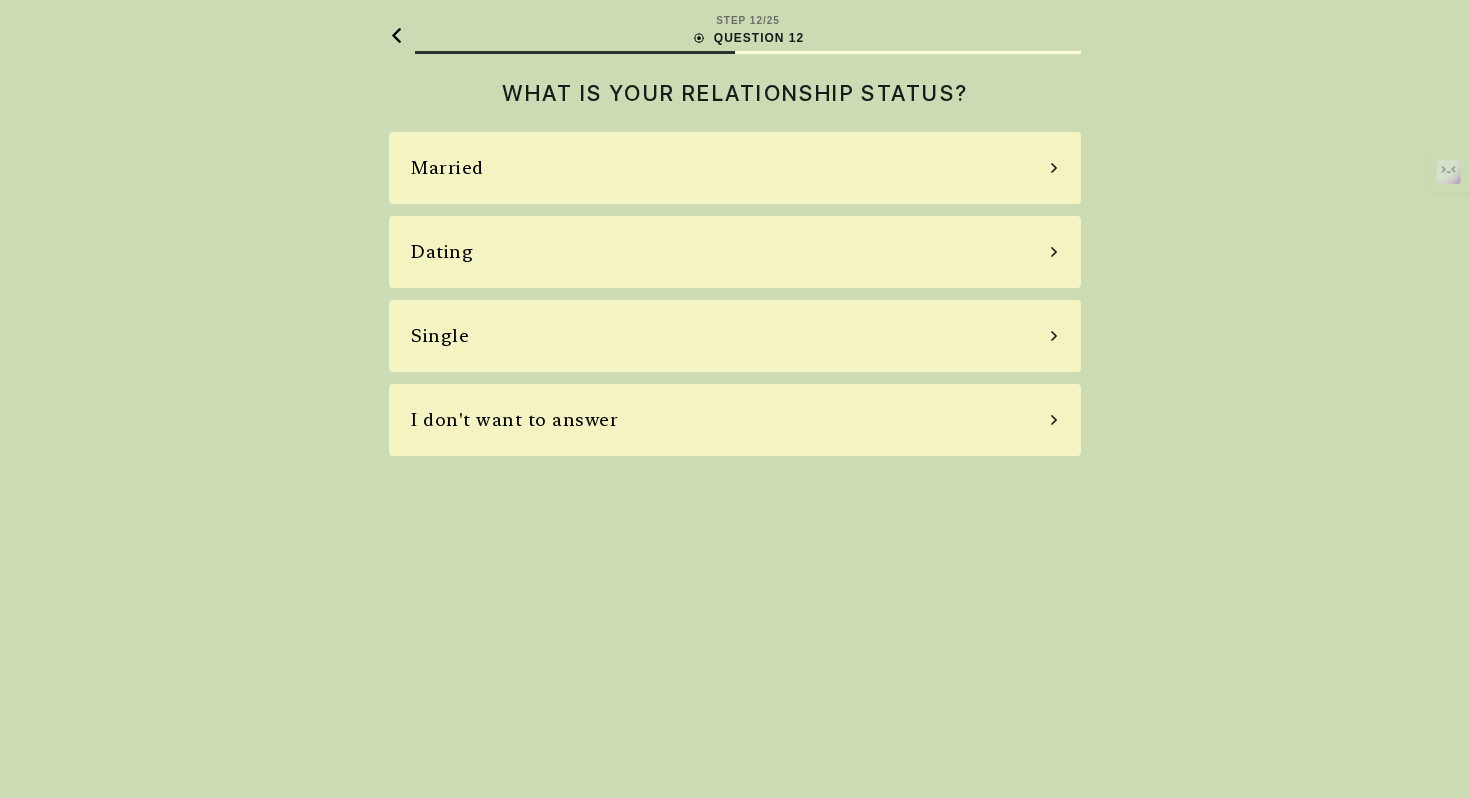 click on "Married Dating Single I don't want to answer" at bounding box center (735, 294) 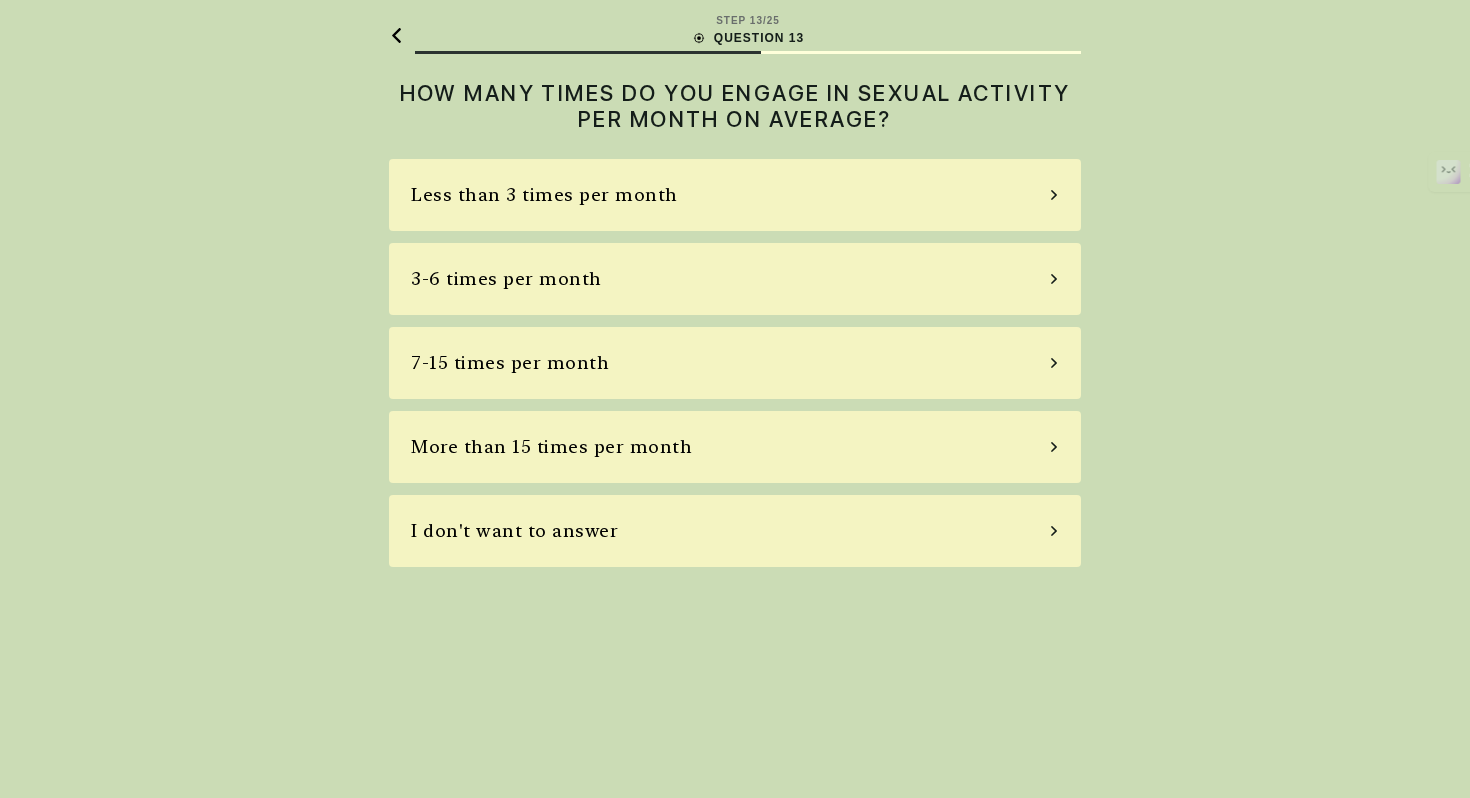 click on "Less than 3 times per month" at bounding box center [544, 195] 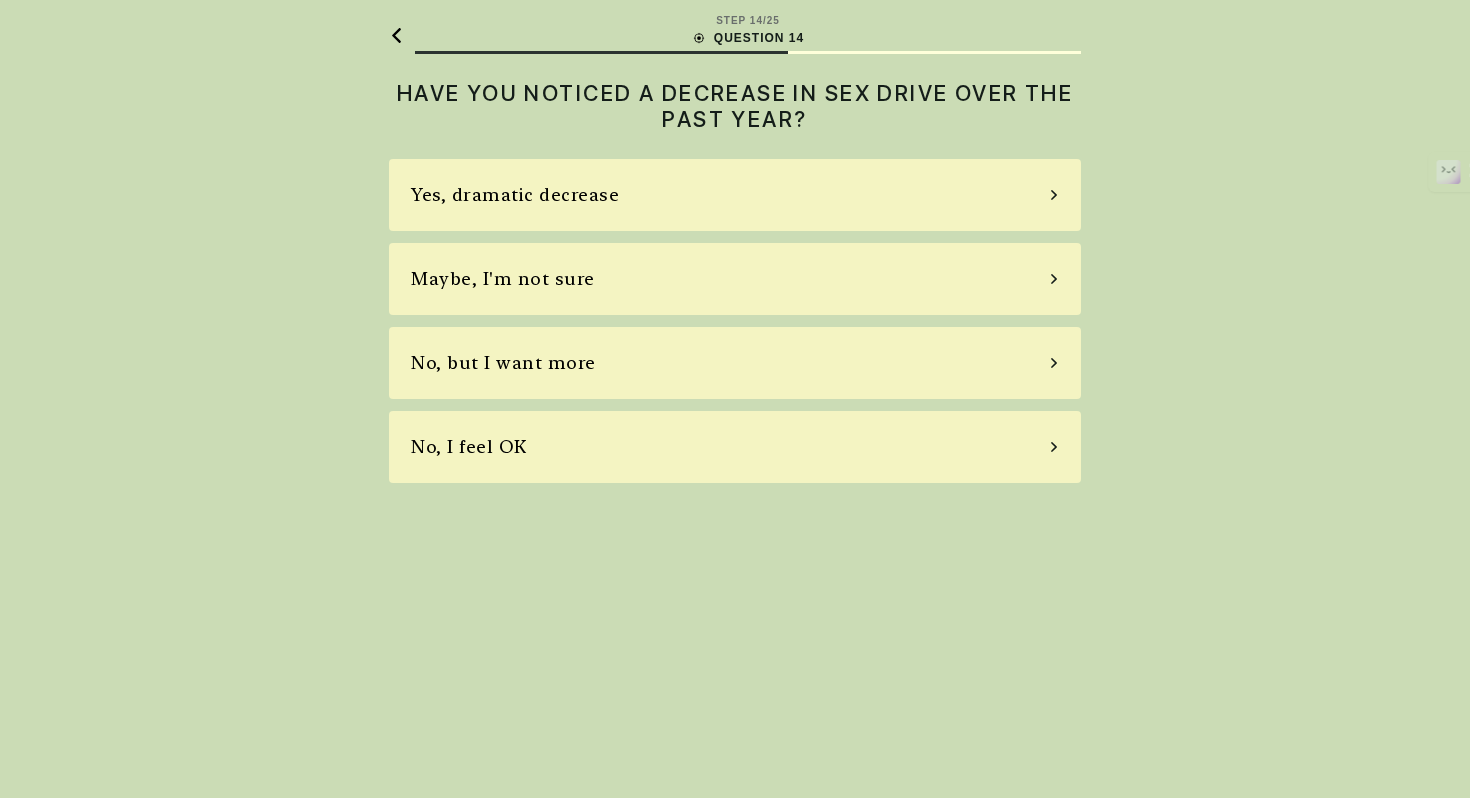 click on "Yes, dramatic decrease" at bounding box center [735, 195] 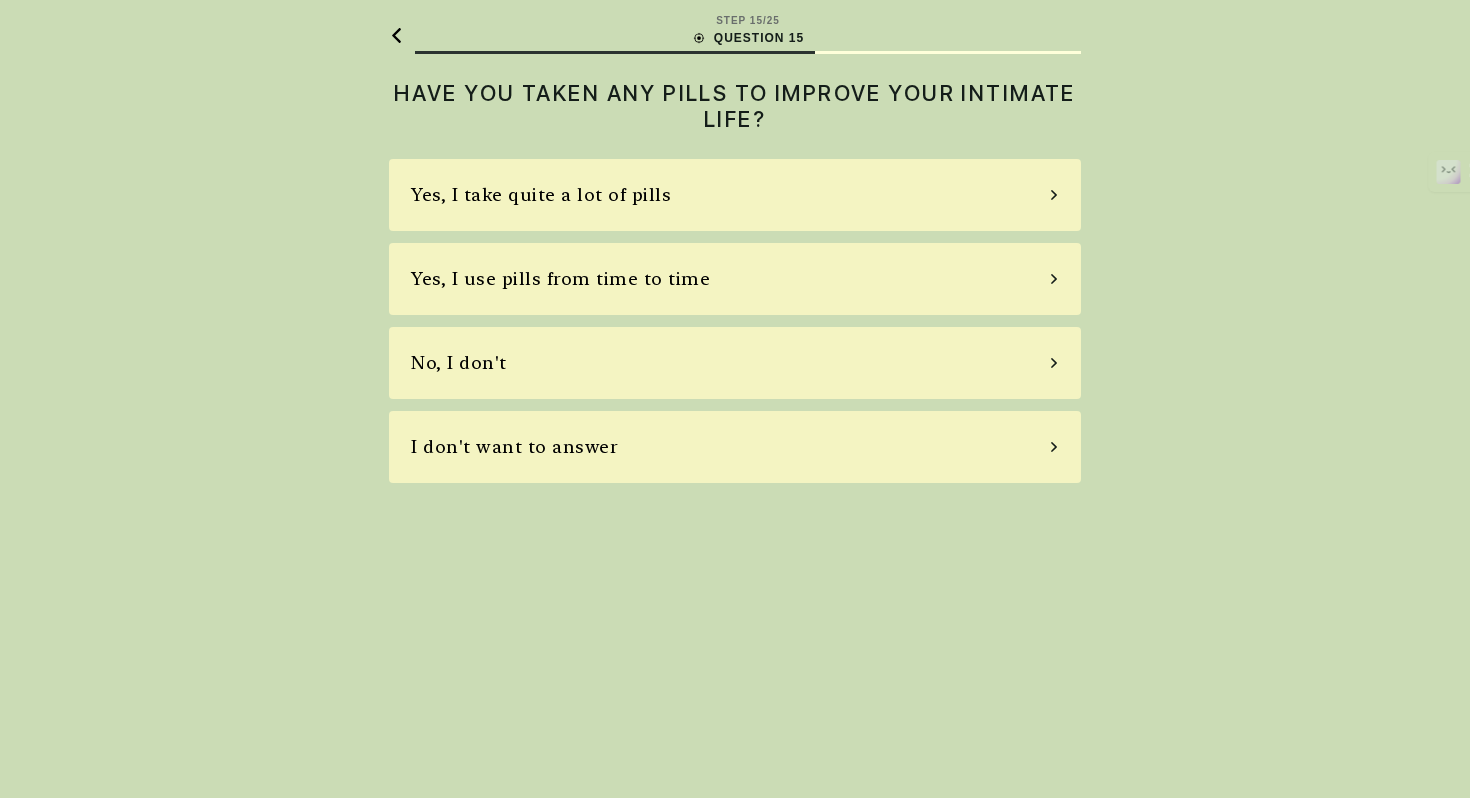 click on "Yes, I take quite a lot of pills" at bounding box center [735, 195] 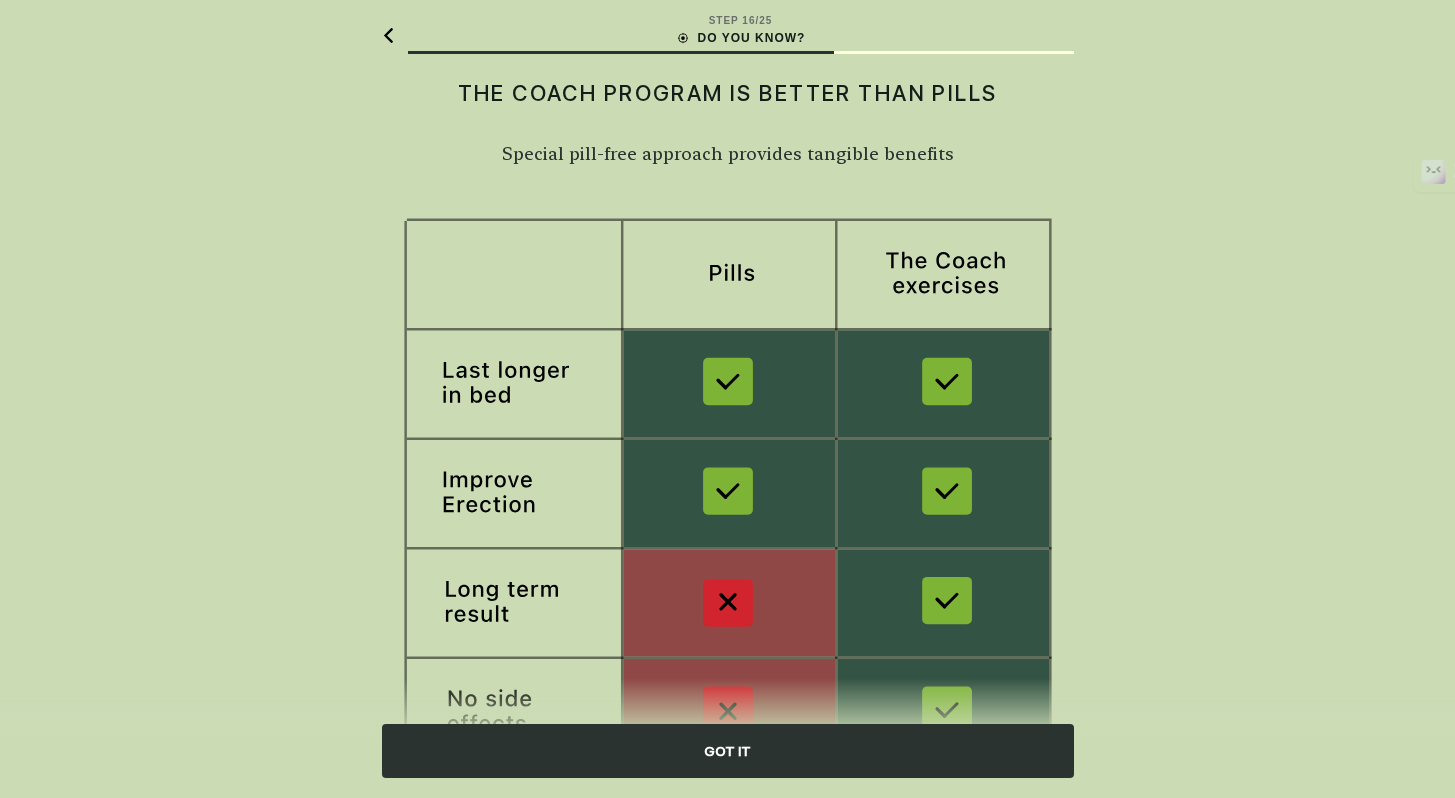click on "GOT IT" at bounding box center [728, 601] 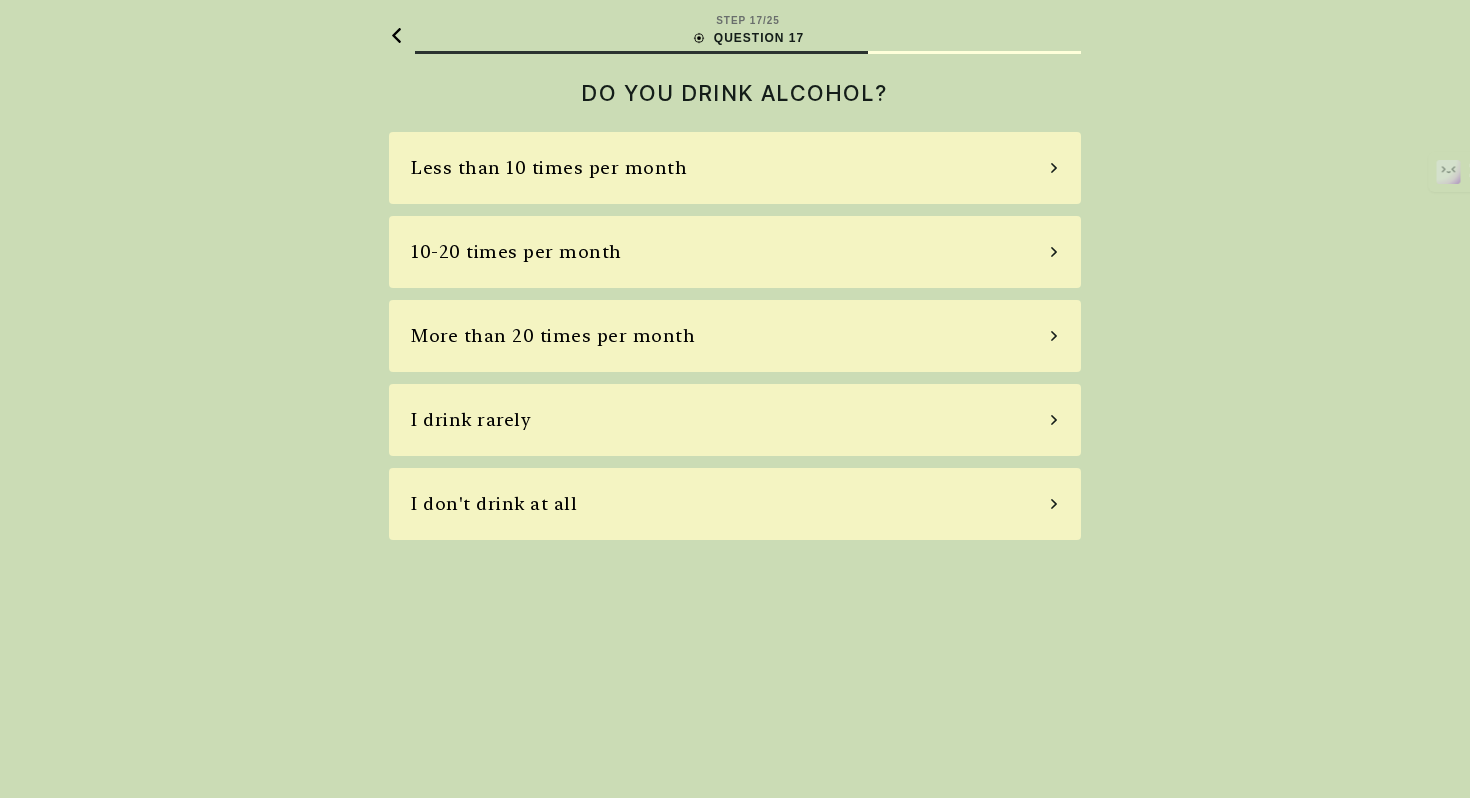 click on "Less than 10 times per month 10-20 times per month More than 20 times per month I drink rarely I don't drink at all" at bounding box center [735, 336] 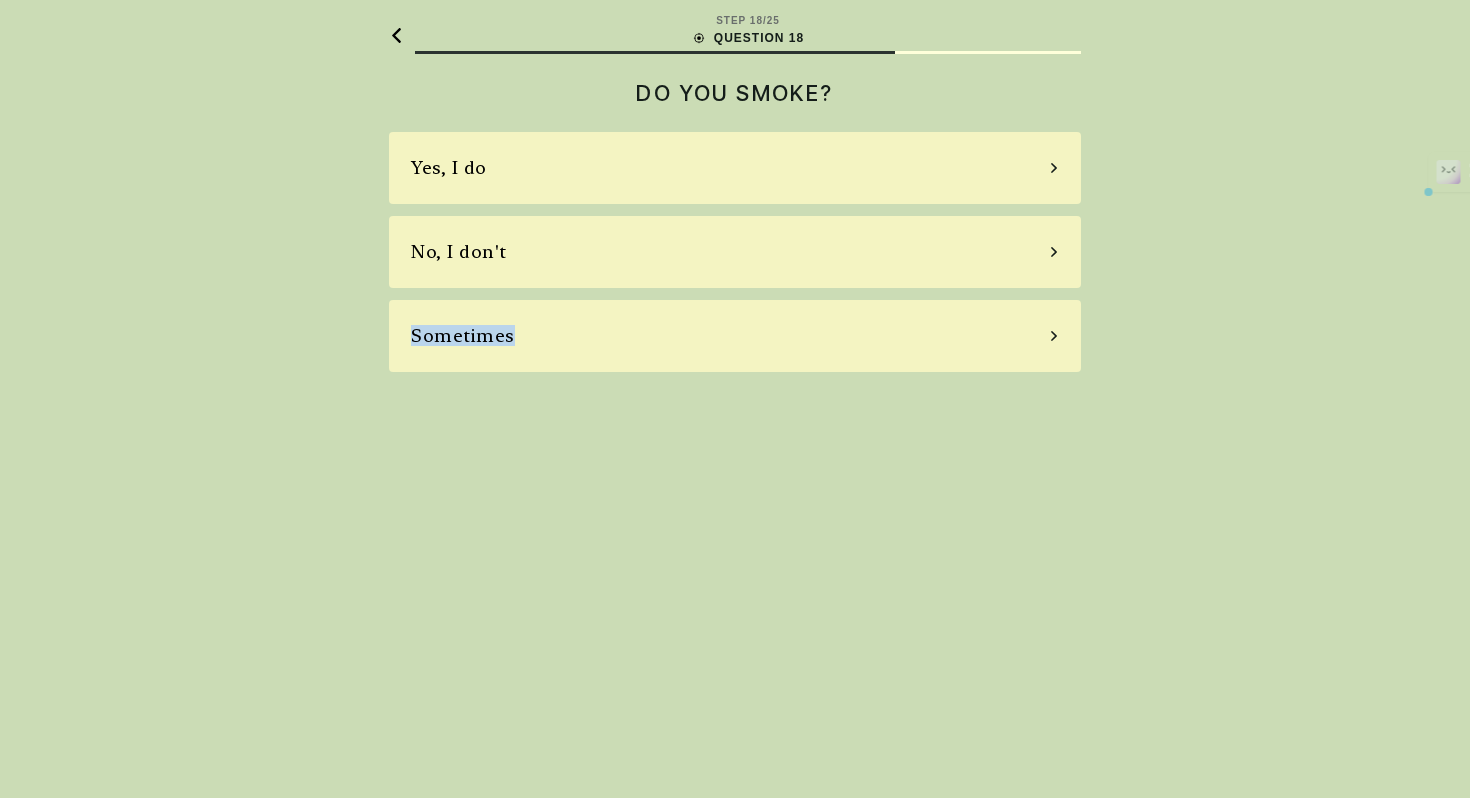 click on "Sometimes" at bounding box center (735, 336) 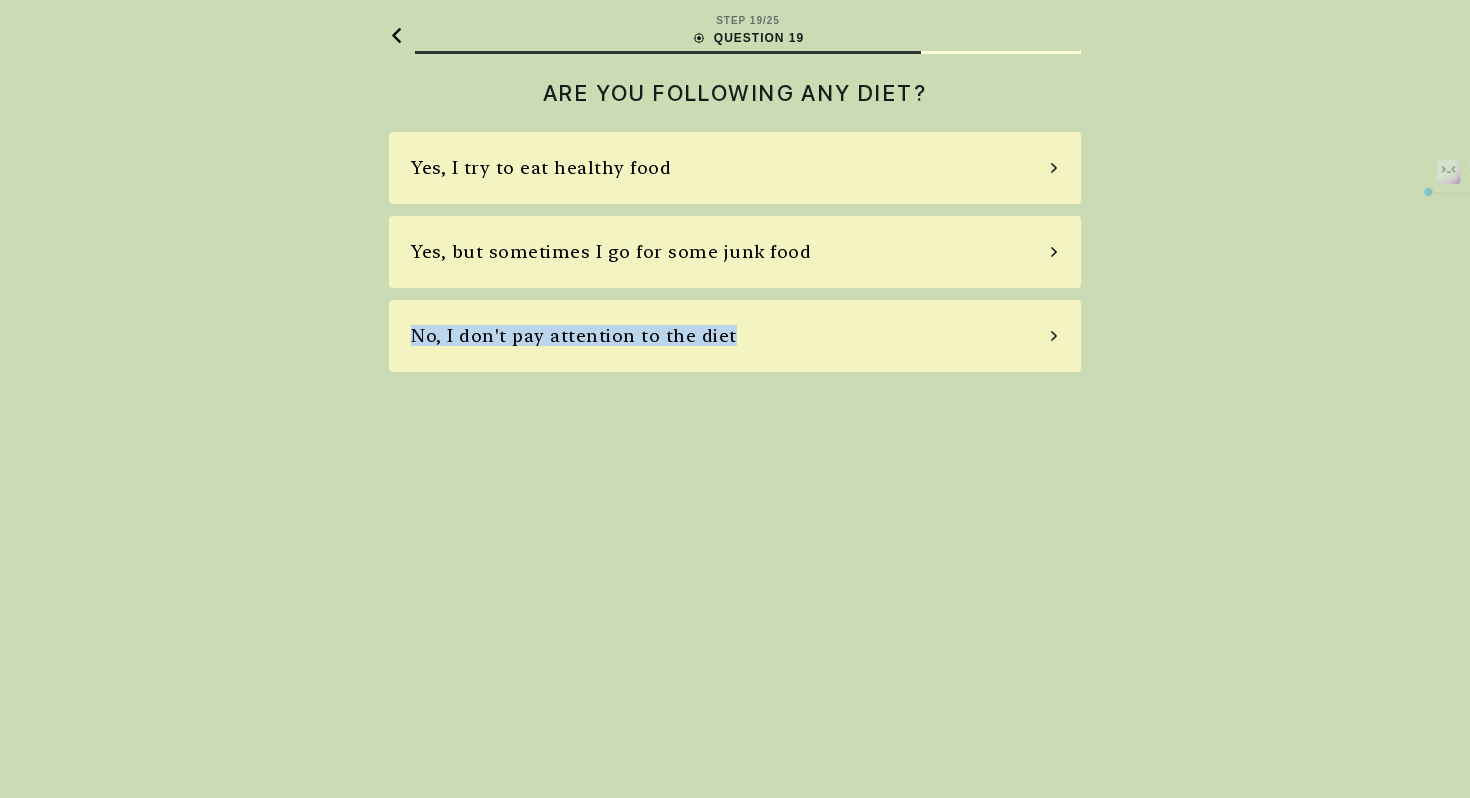 click on "No, I don't pay attention to the diet" at bounding box center [735, 336] 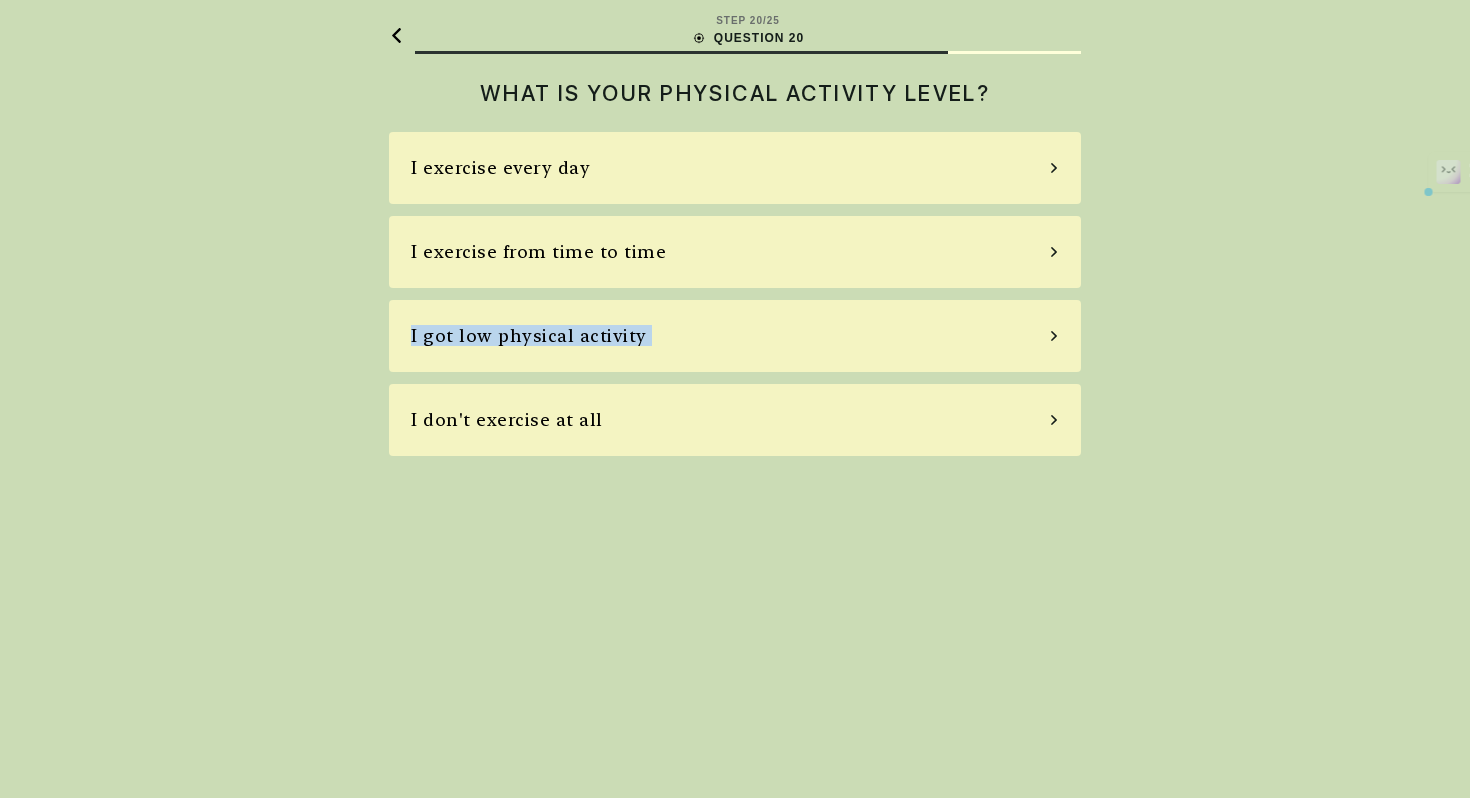 click on "I got low physical activity" at bounding box center [735, 336] 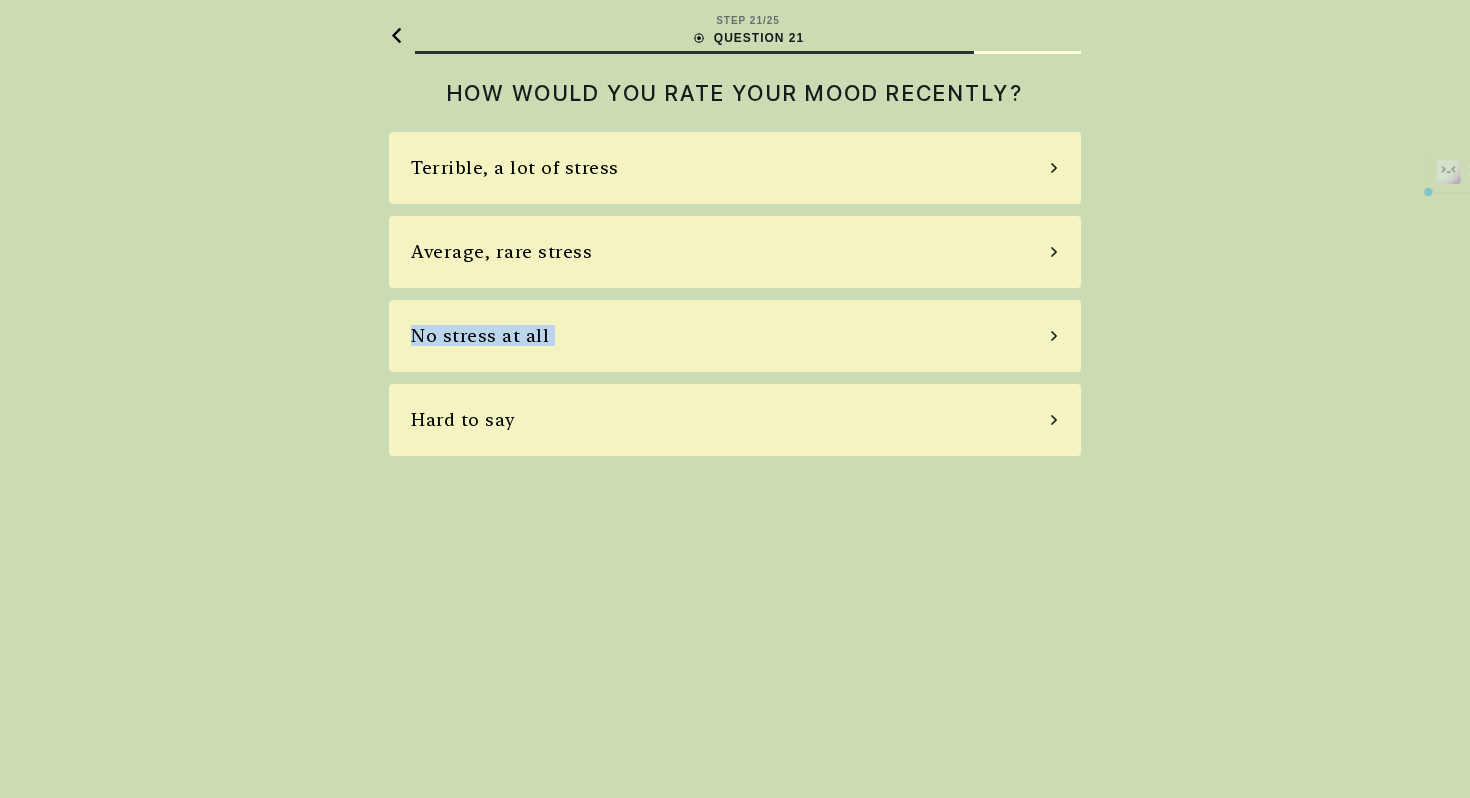 click on "No stress at all" at bounding box center [735, 336] 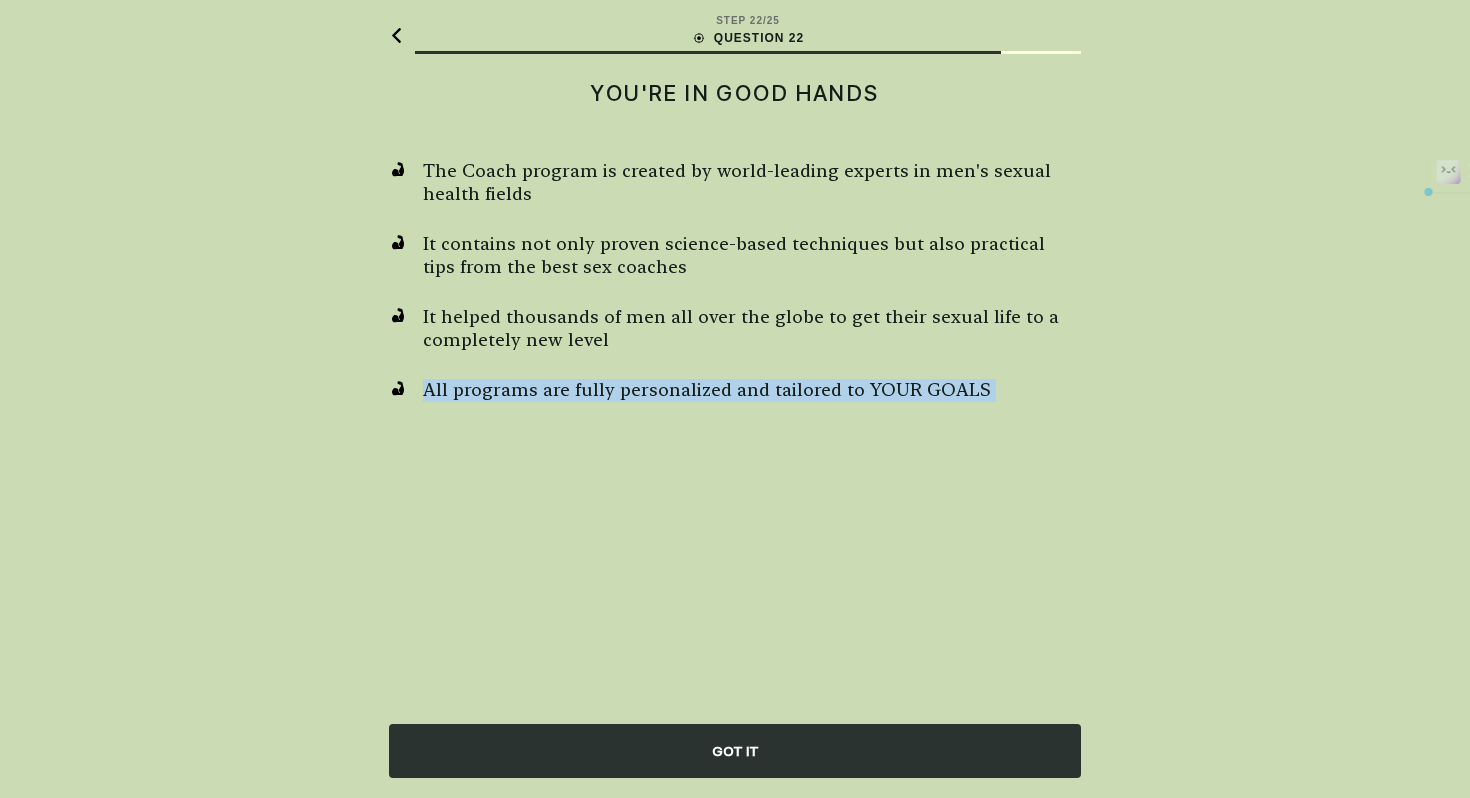 click on "The Coach program is created by world-leading experts in men's sexual health fields It contains not only proven science-based techniques but also practical tips from the best sex coaches It helped thousands of men all over the globe to get their sexual life to a completely new level All programs are fully personalized and tailored to YOUR GOALS" at bounding box center (735, 281) 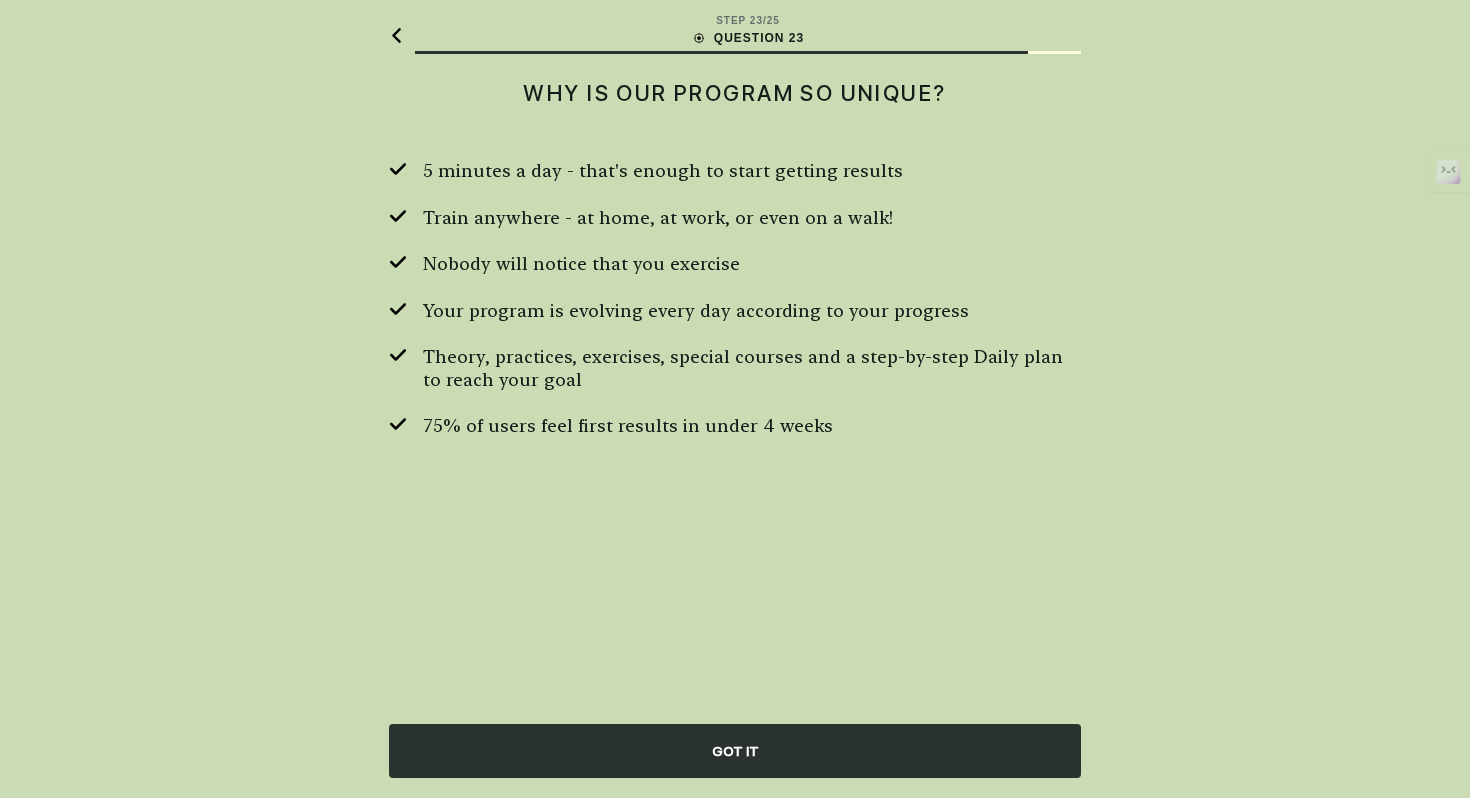 click on "GOT IT" at bounding box center [735, 751] 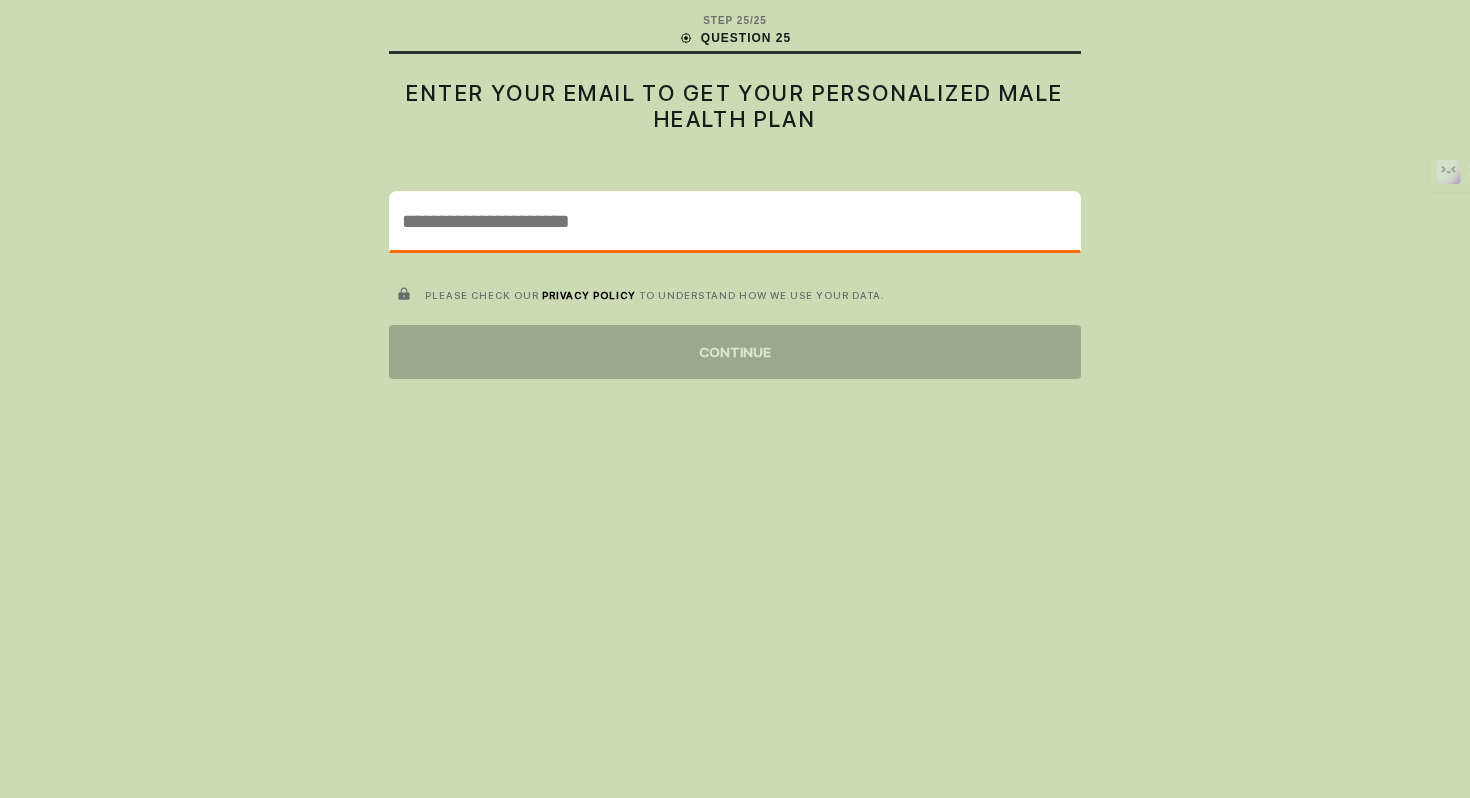 click at bounding box center [735, 221] 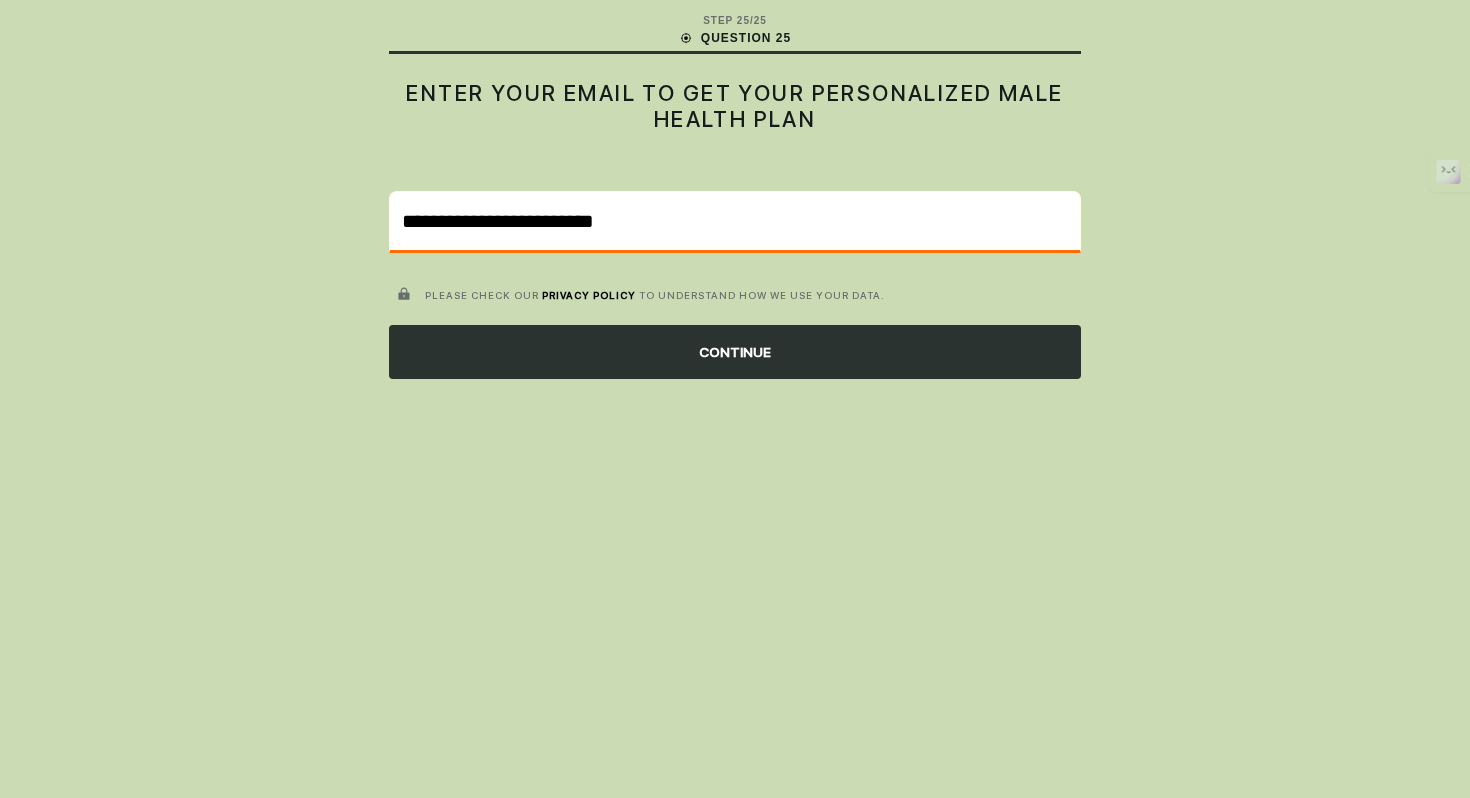type on "**********" 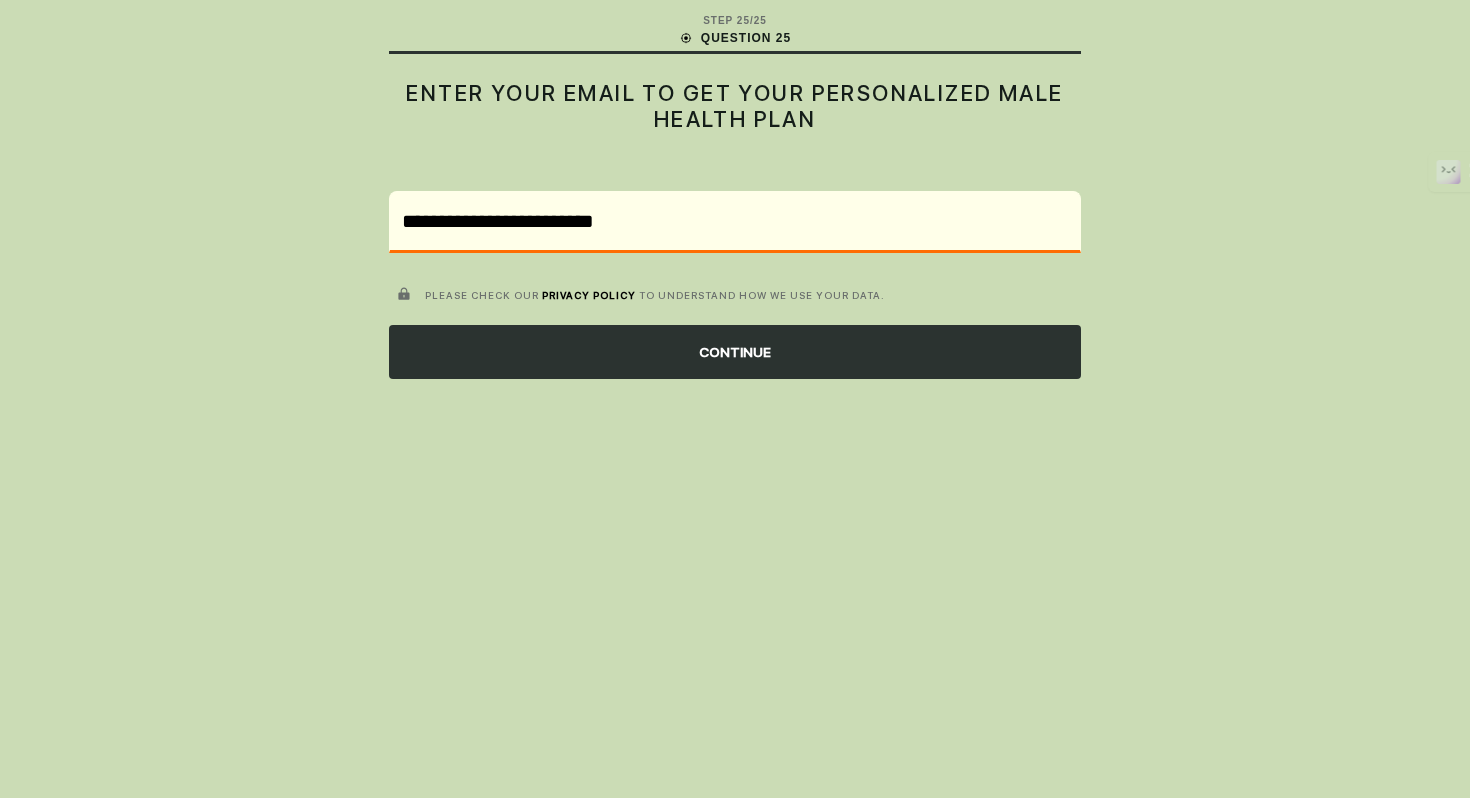 click on "CONTINUE" at bounding box center (735, 352) 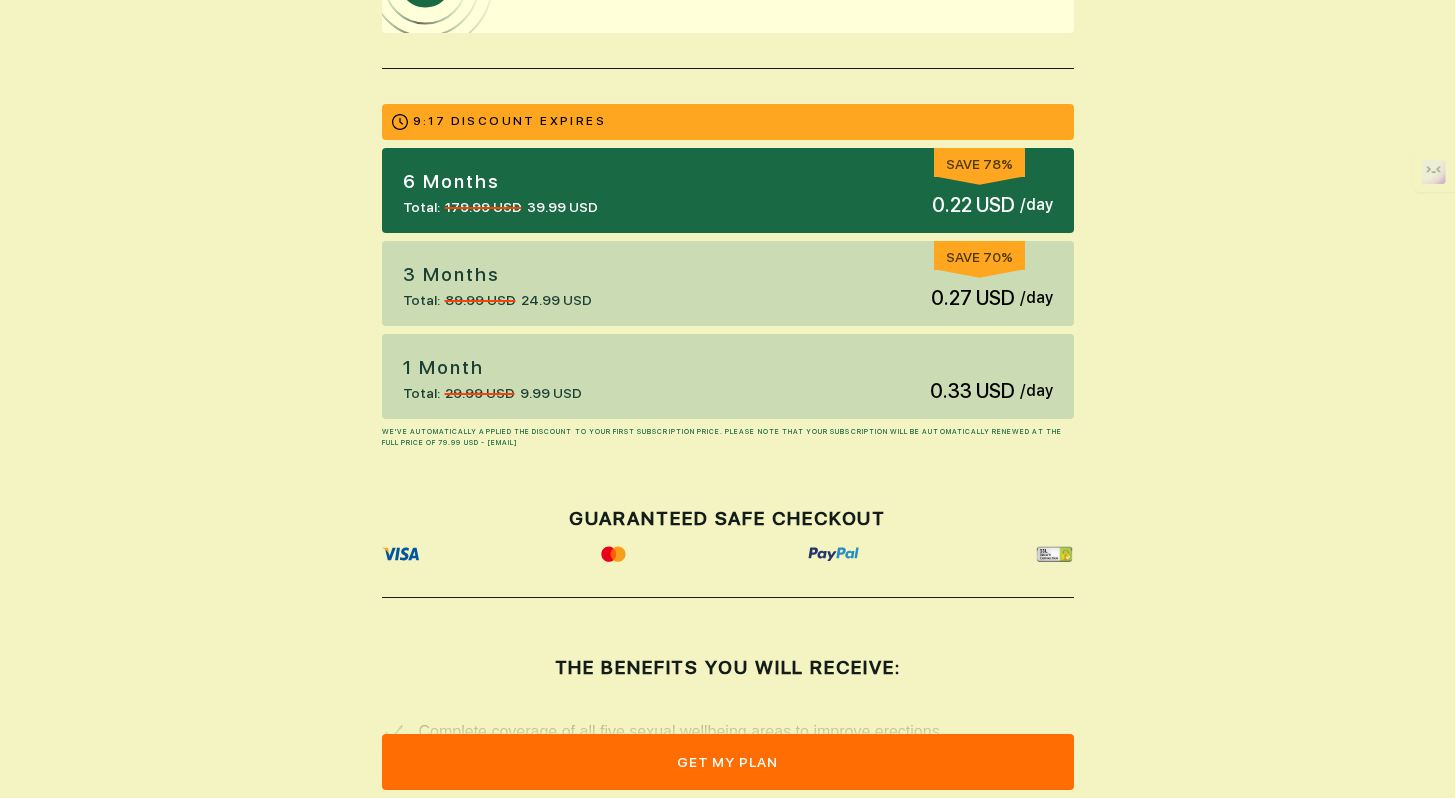 scroll, scrollTop: 0, scrollLeft: 0, axis: both 